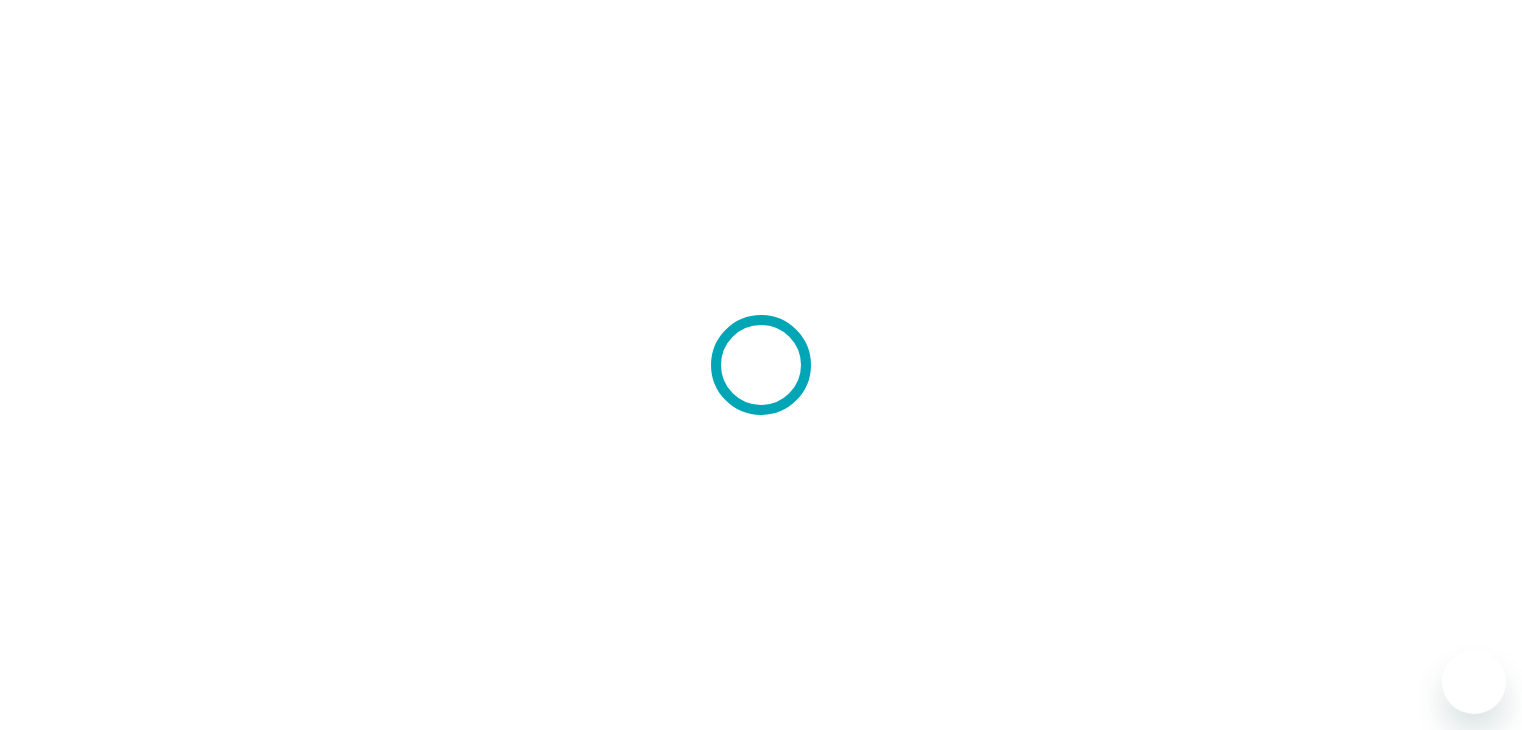 scroll, scrollTop: 0, scrollLeft: 0, axis: both 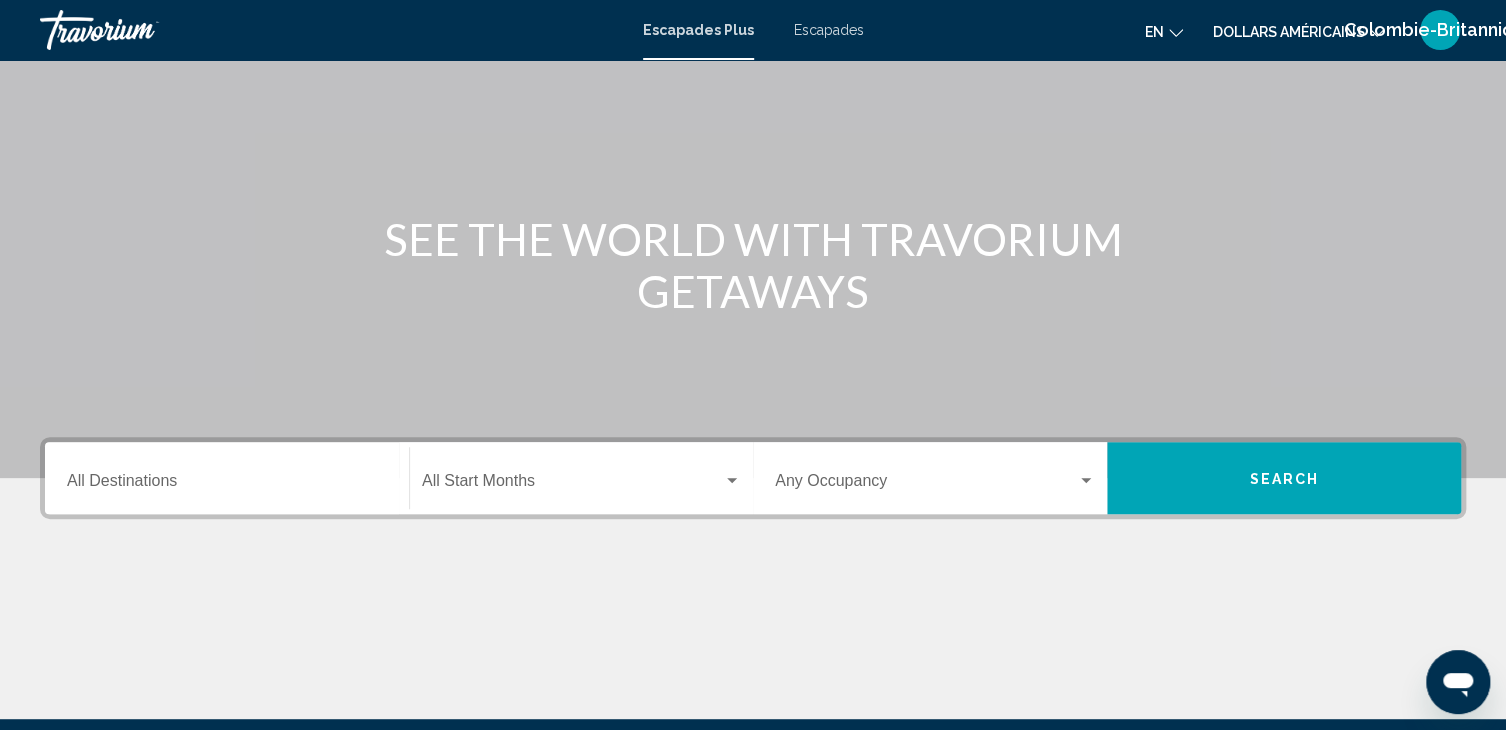 click on "Destination All Destinations" at bounding box center [227, 478] 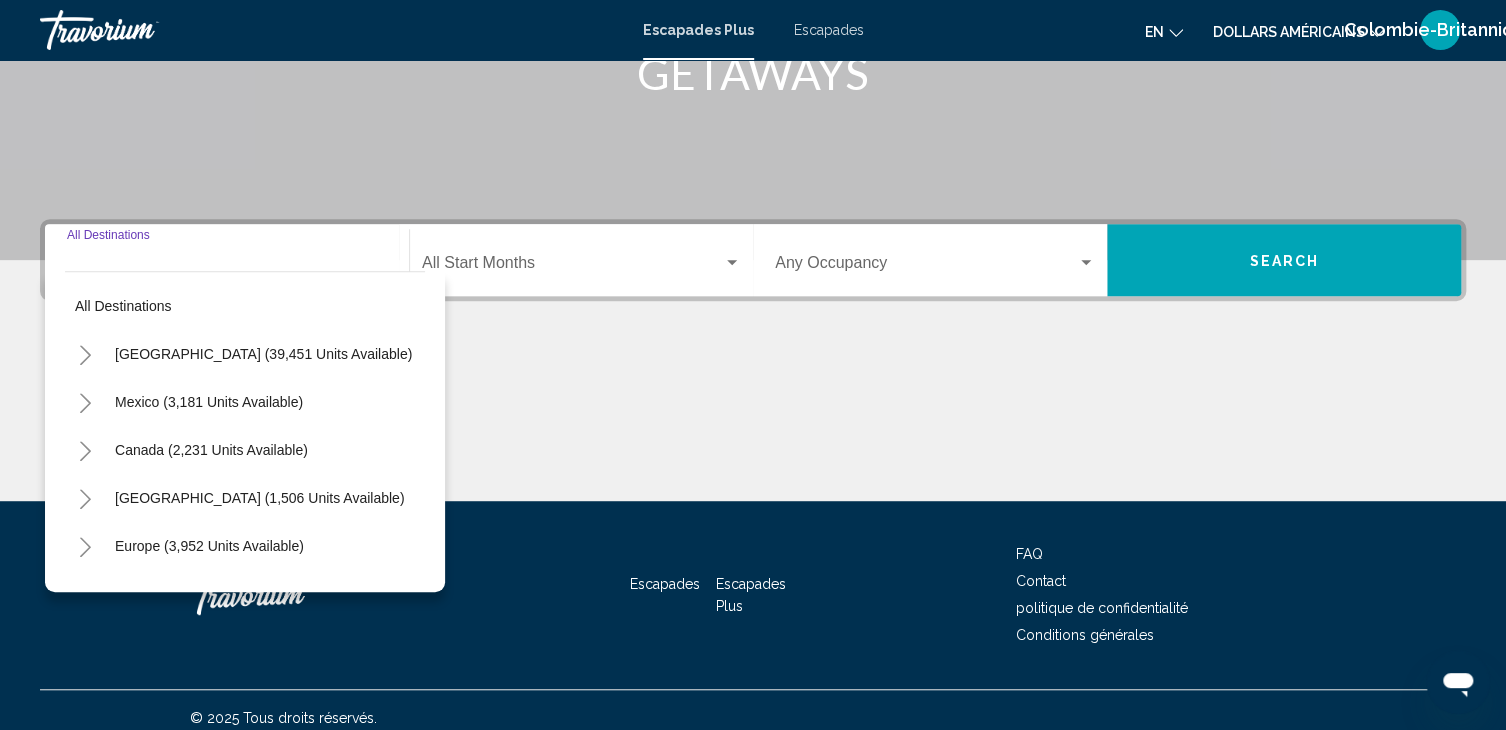 scroll, scrollTop: 356, scrollLeft: 0, axis: vertical 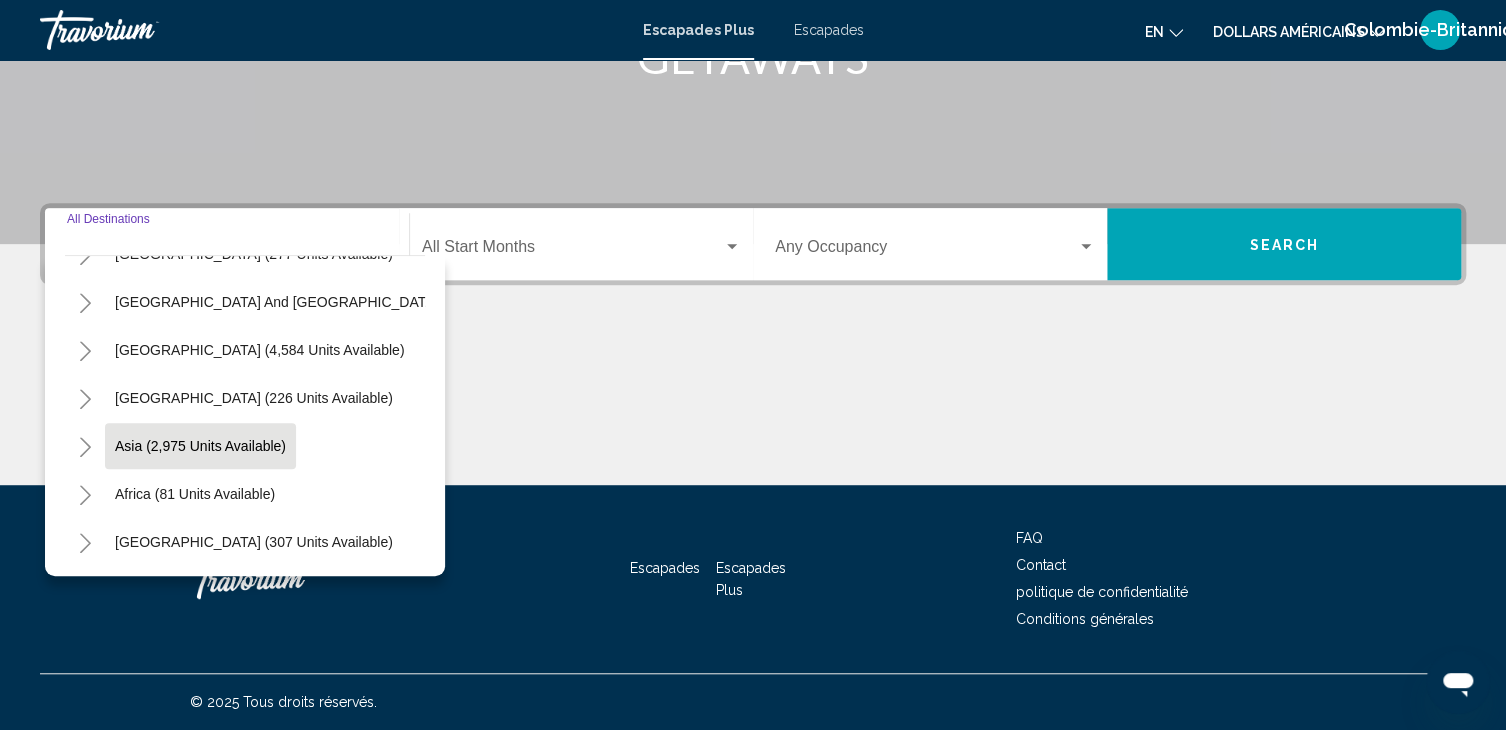 click on "Asia (2,975 units available)" at bounding box center [195, 494] 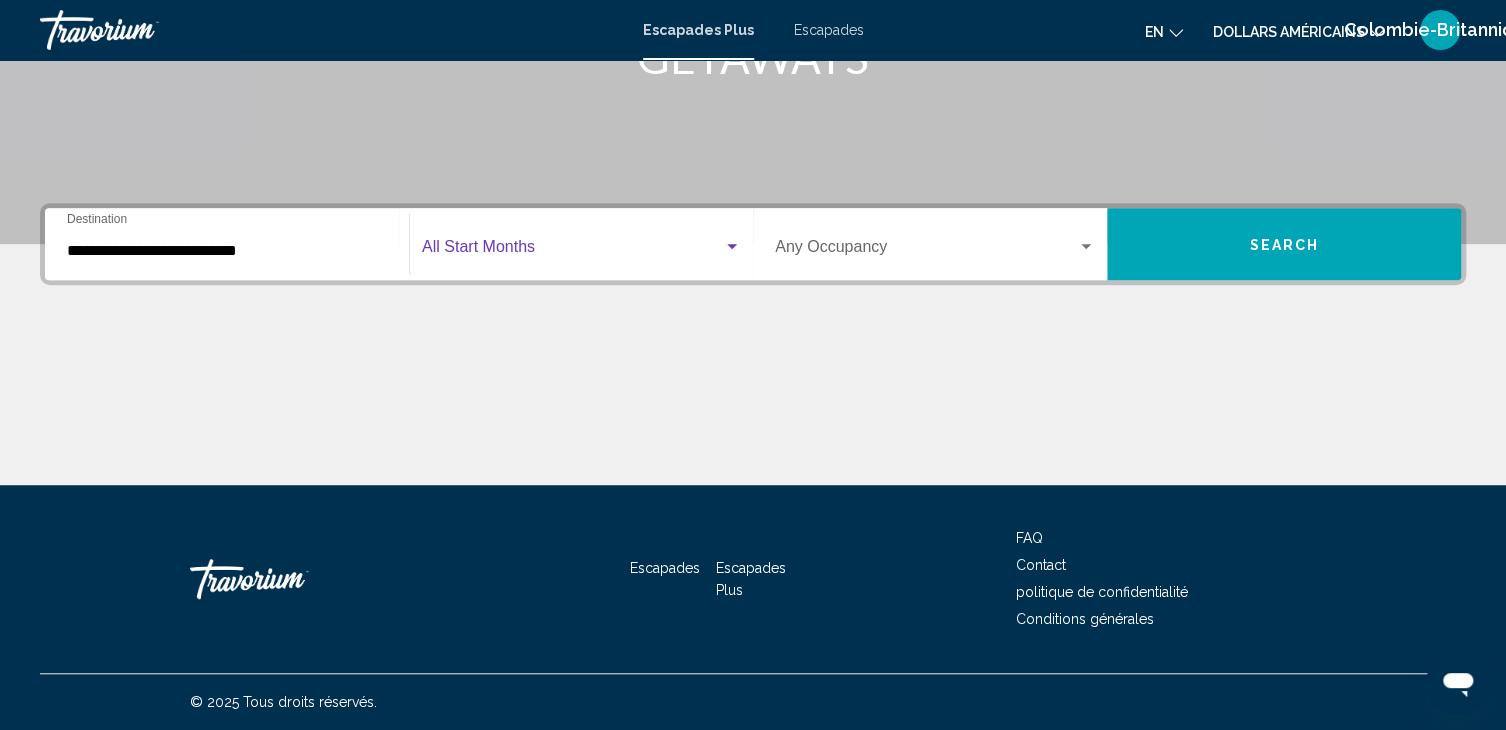 click at bounding box center [572, 251] 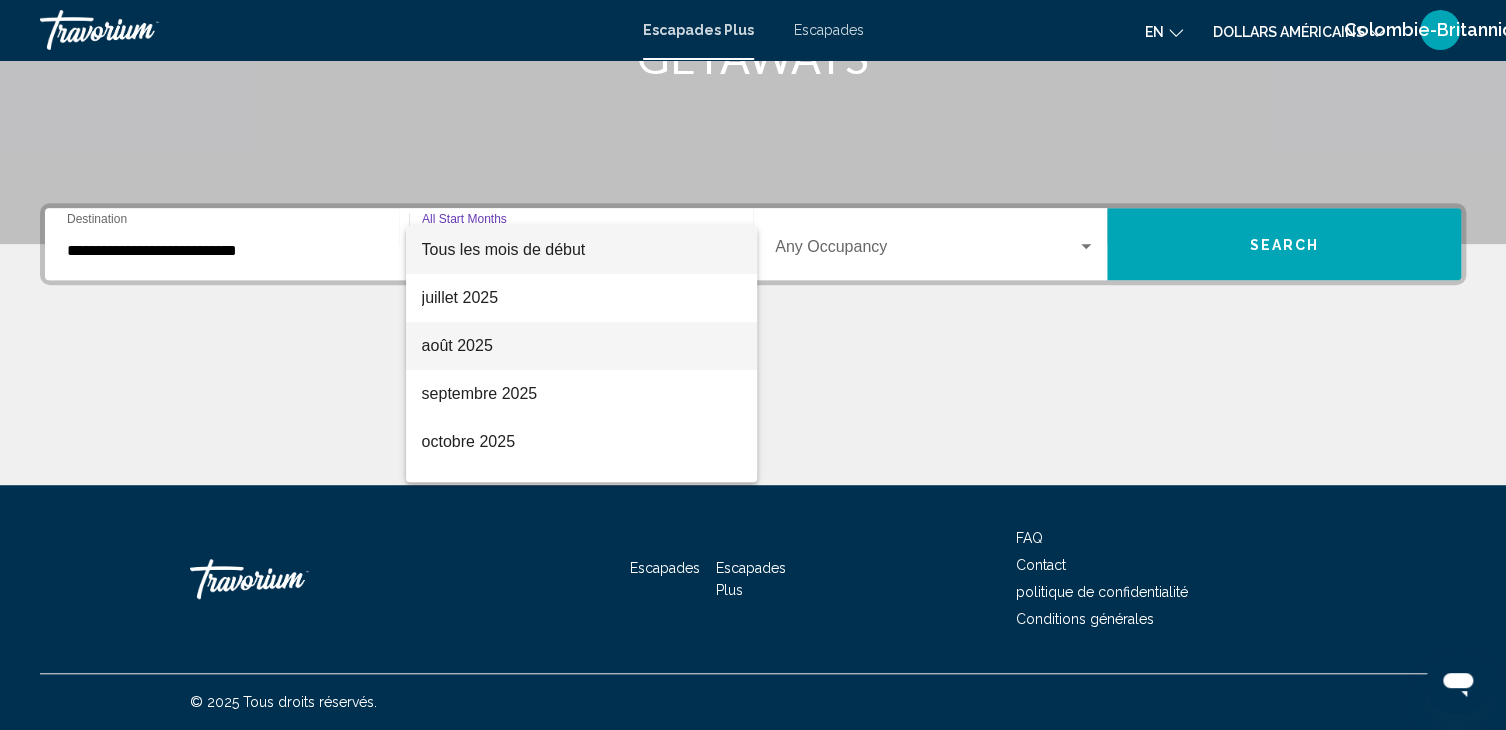 click on "août 2025" at bounding box center (581, 346) 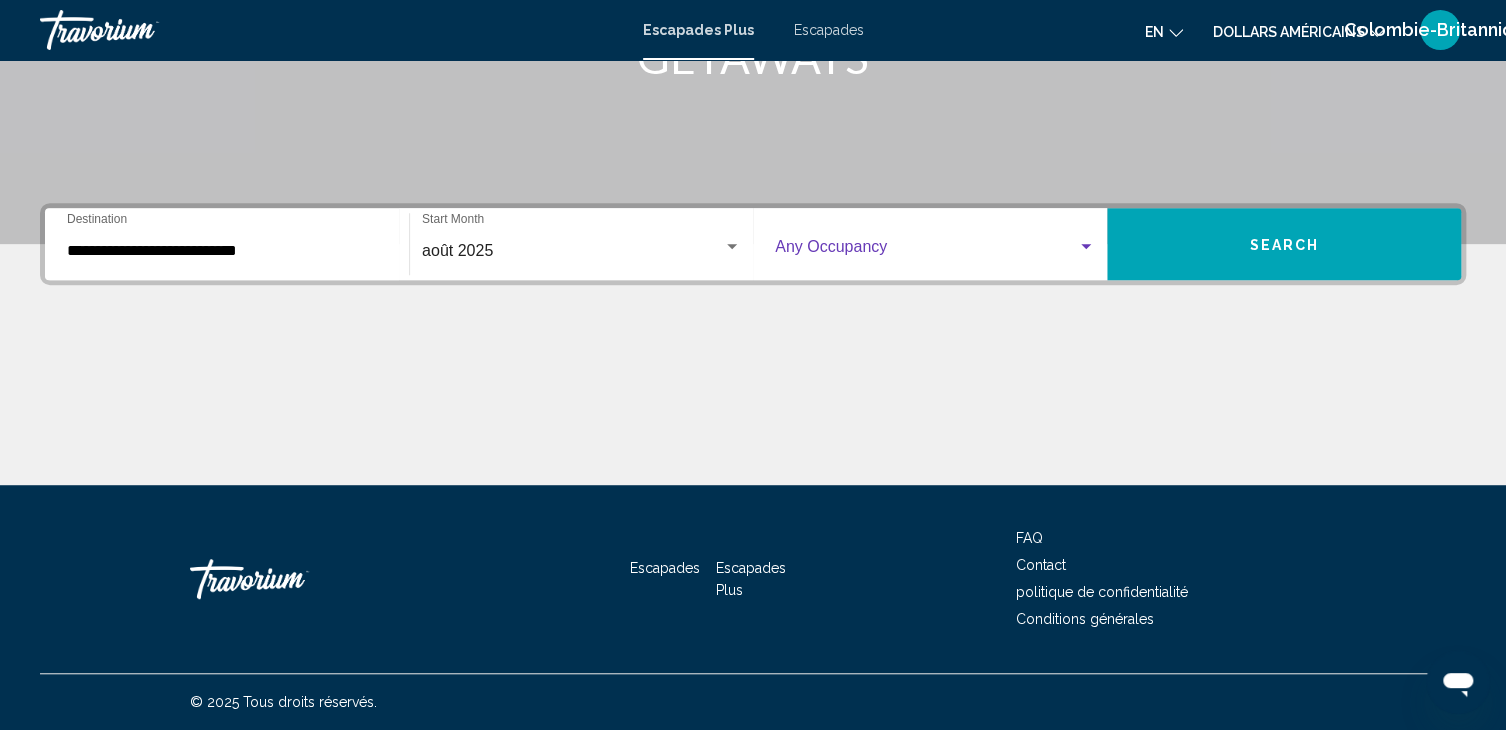 click at bounding box center (926, 251) 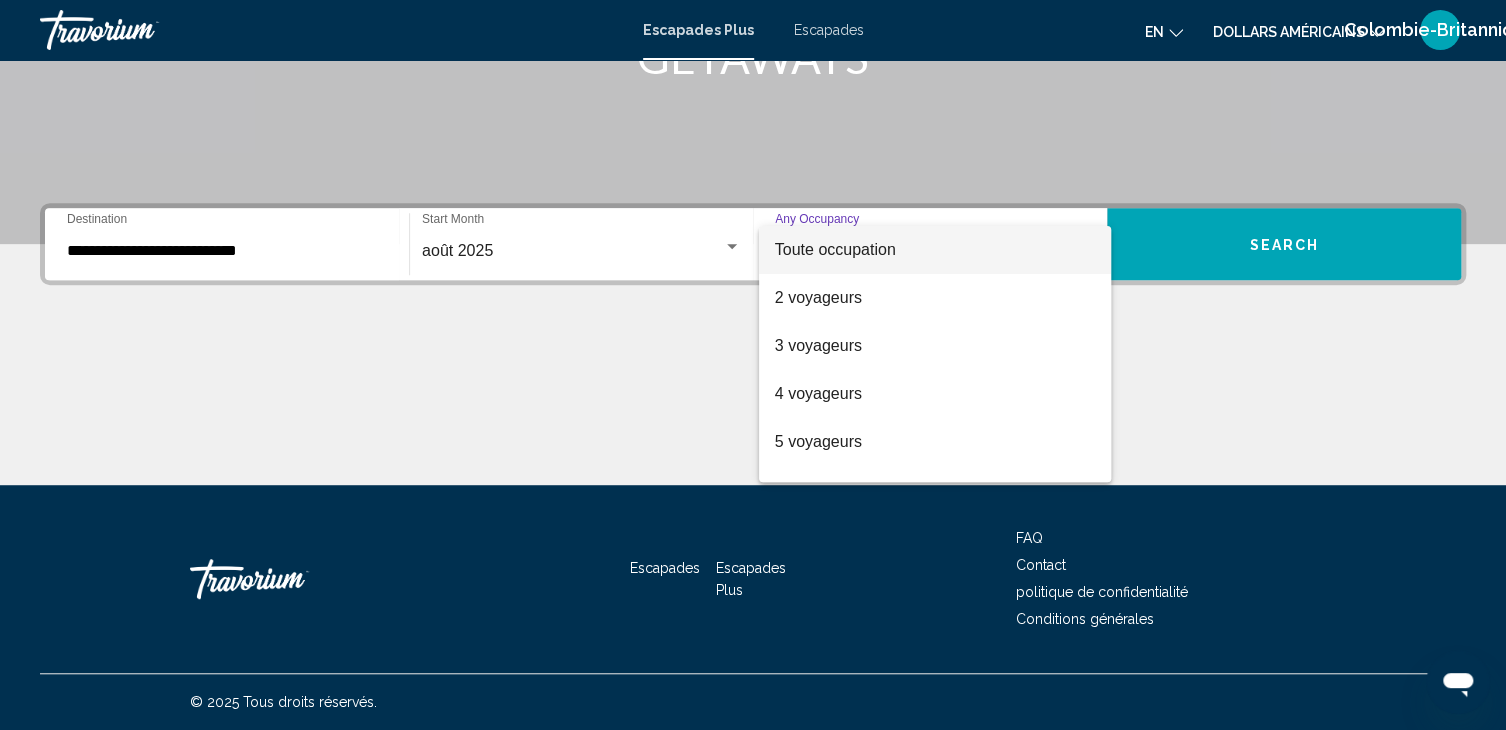 click at bounding box center [753, 365] 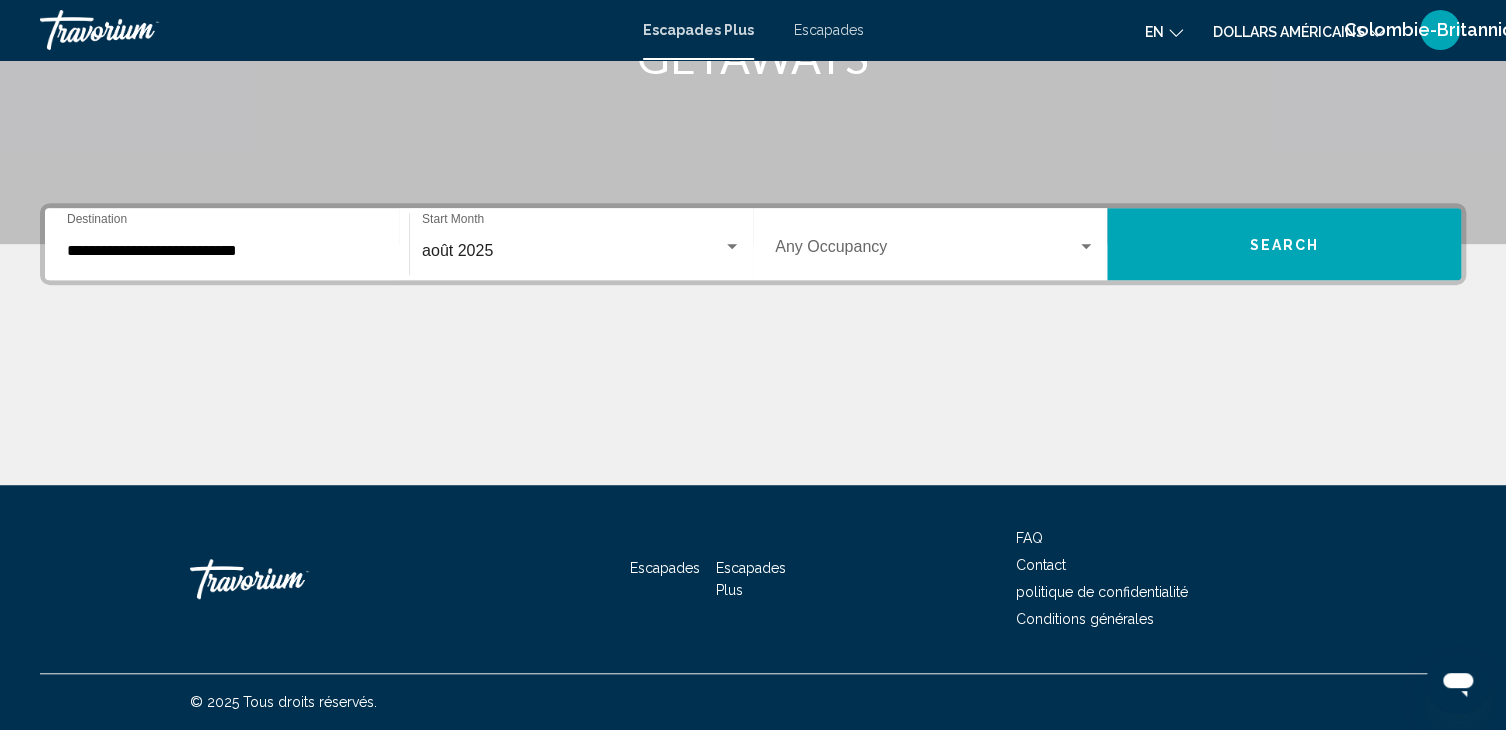 click on "Search" at bounding box center (1284, 244) 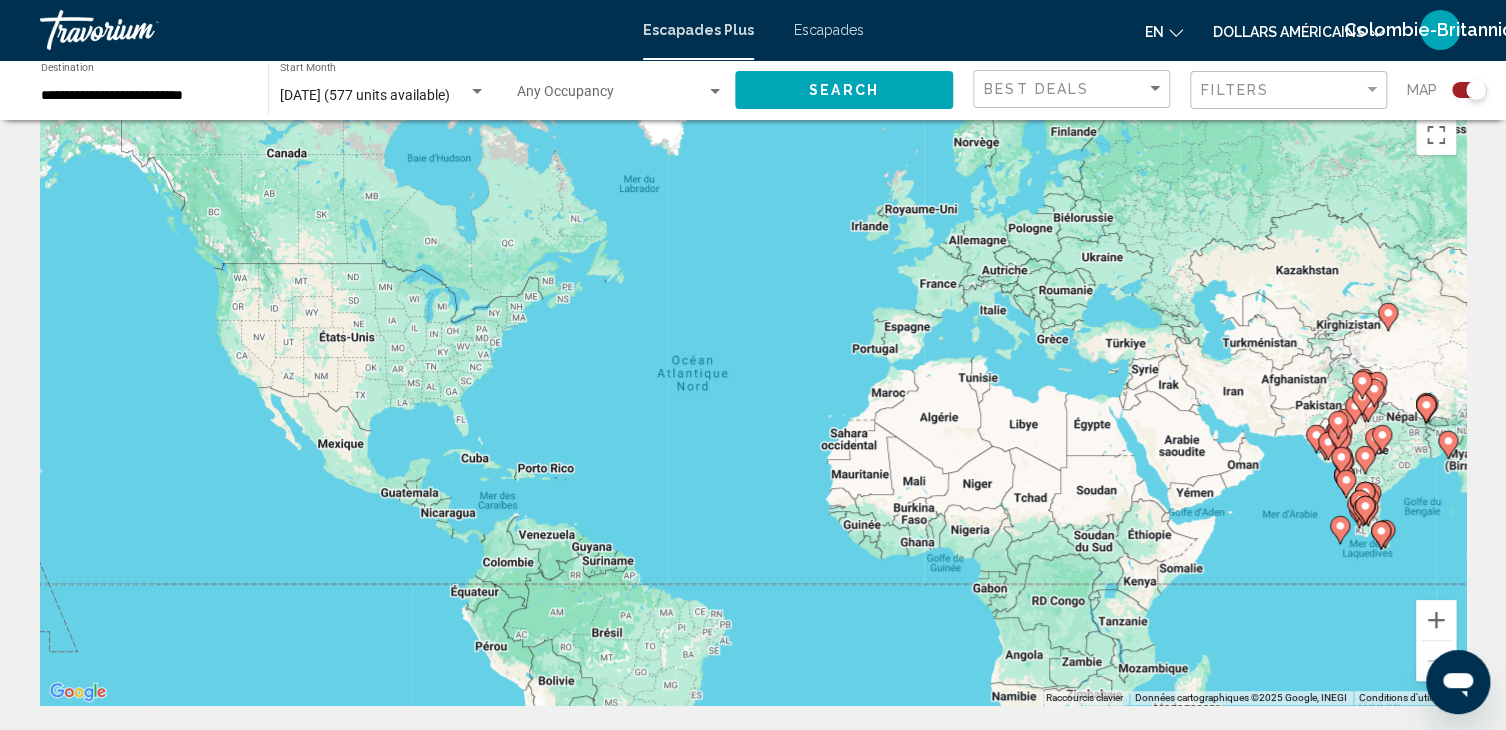 scroll, scrollTop: 0, scrollLeft: 0, axis: both 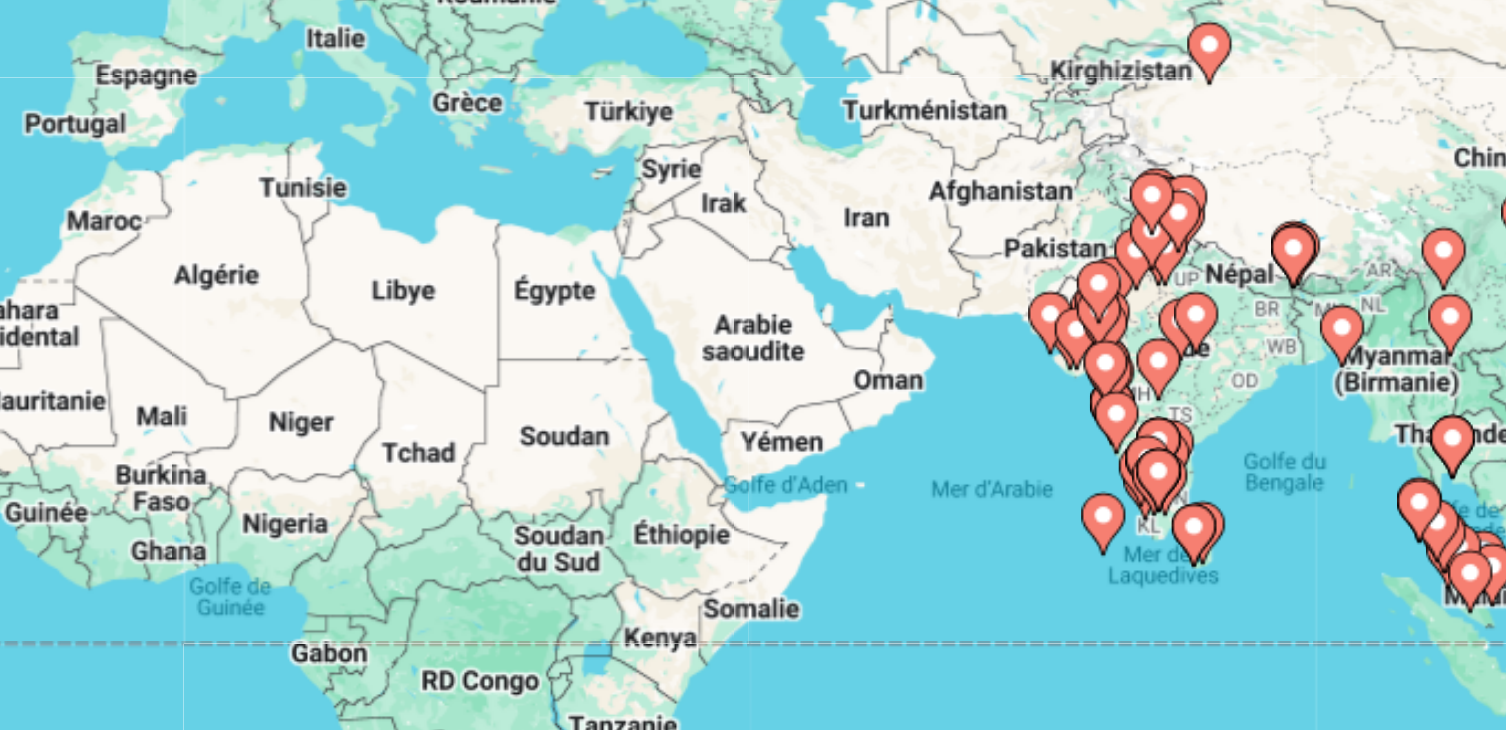 drag, startPoint x: 1325, startPoint y: 541, endPoint x: 1155, endPoint y: 511, distance: 172.62677 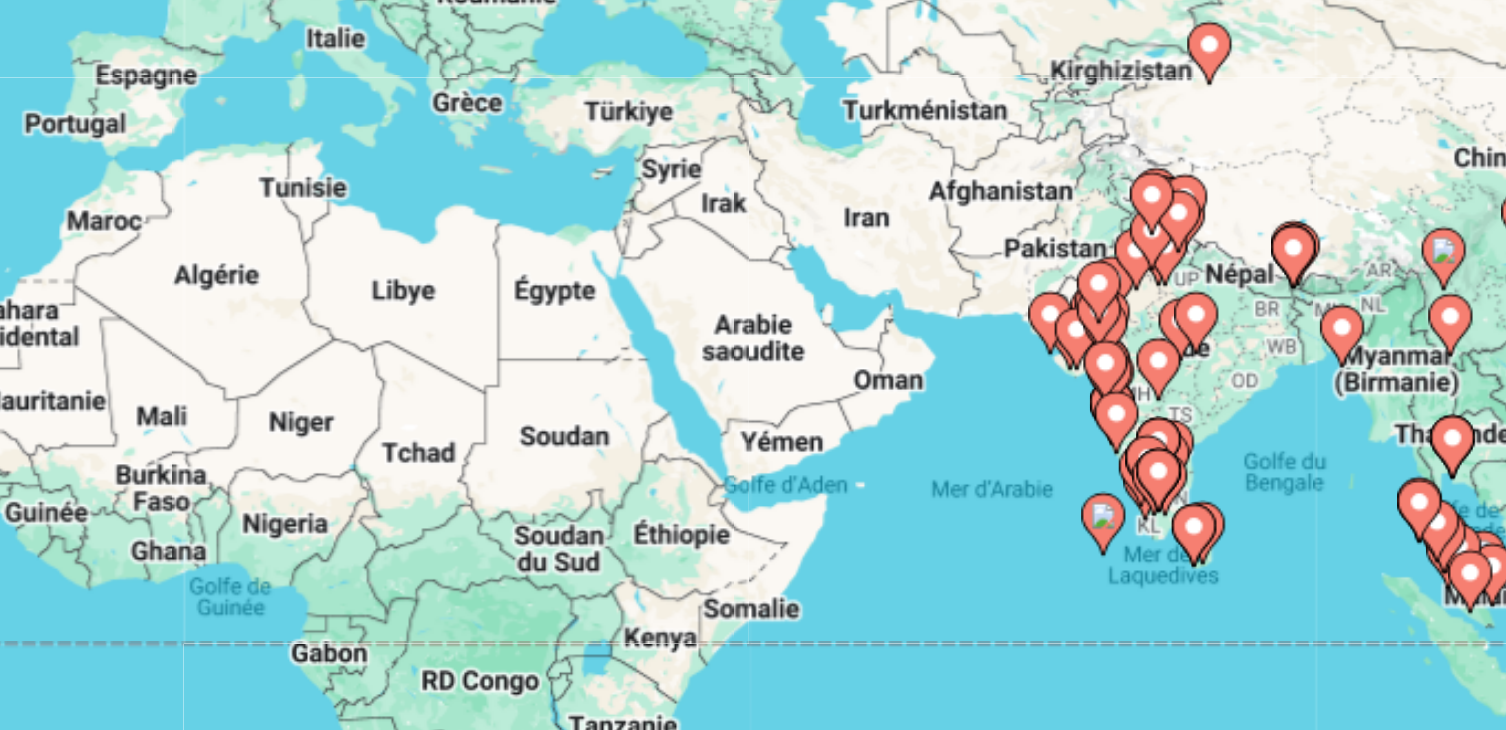 click on "Pour naviguer, appuyez sur les touches fléchées. Pour activer le glissement avec le clavier, appuyez sur Alt+Entrée. Une fois ce mode activé, utilisez les touches fléchées pour déplacer le repère. Pour valider le déplacement, appuyez sur Entrée. Pour annuler, appuyez sur Échap." at bounding box center (753, 440) 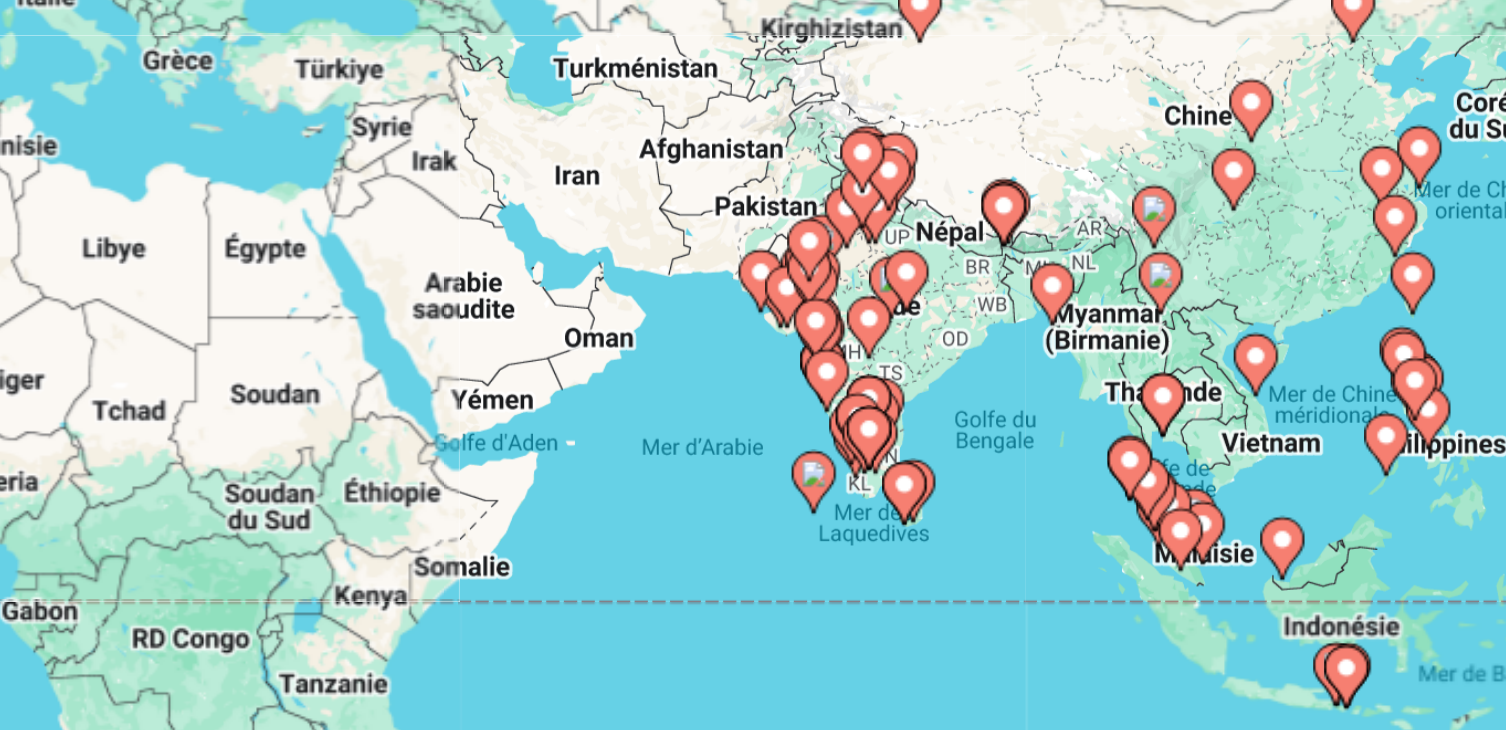 drag, startPoint x: 1289, startPoint y: 534, endPoint x: 1141, endPoint y: 513, distance: 149.48244 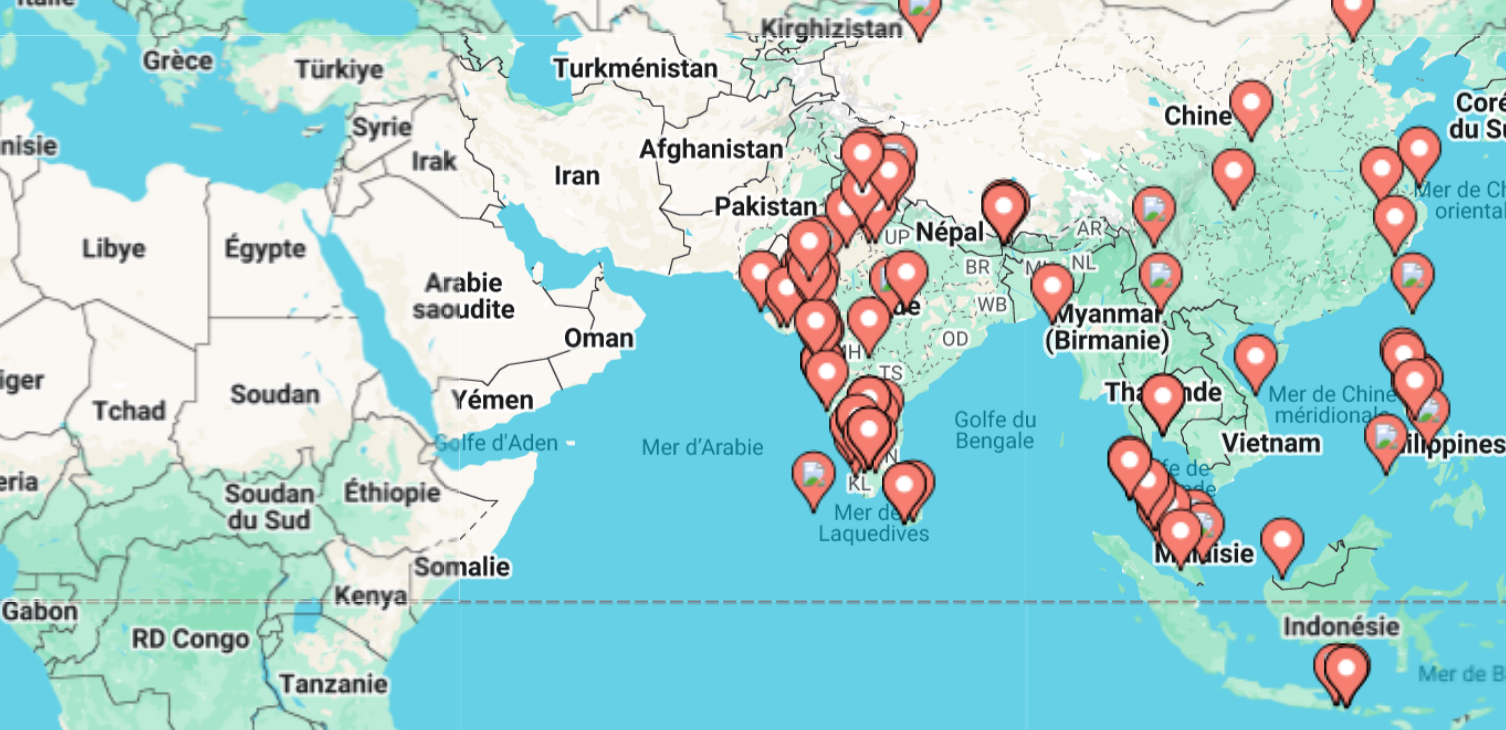 click on "Pour naviguer, appuyez sur les touches fléchées. Pour activer le glissement avec le clavier, appuyez sur Alt+Entrée. Une fois ce mode activé, utilisez les touches fléchées pour déplacer le repère. Pour valider le déplacement, appuyez sur Entrée. Pour annuler, appuyez sur Échap." at bounding box center (753, 440) 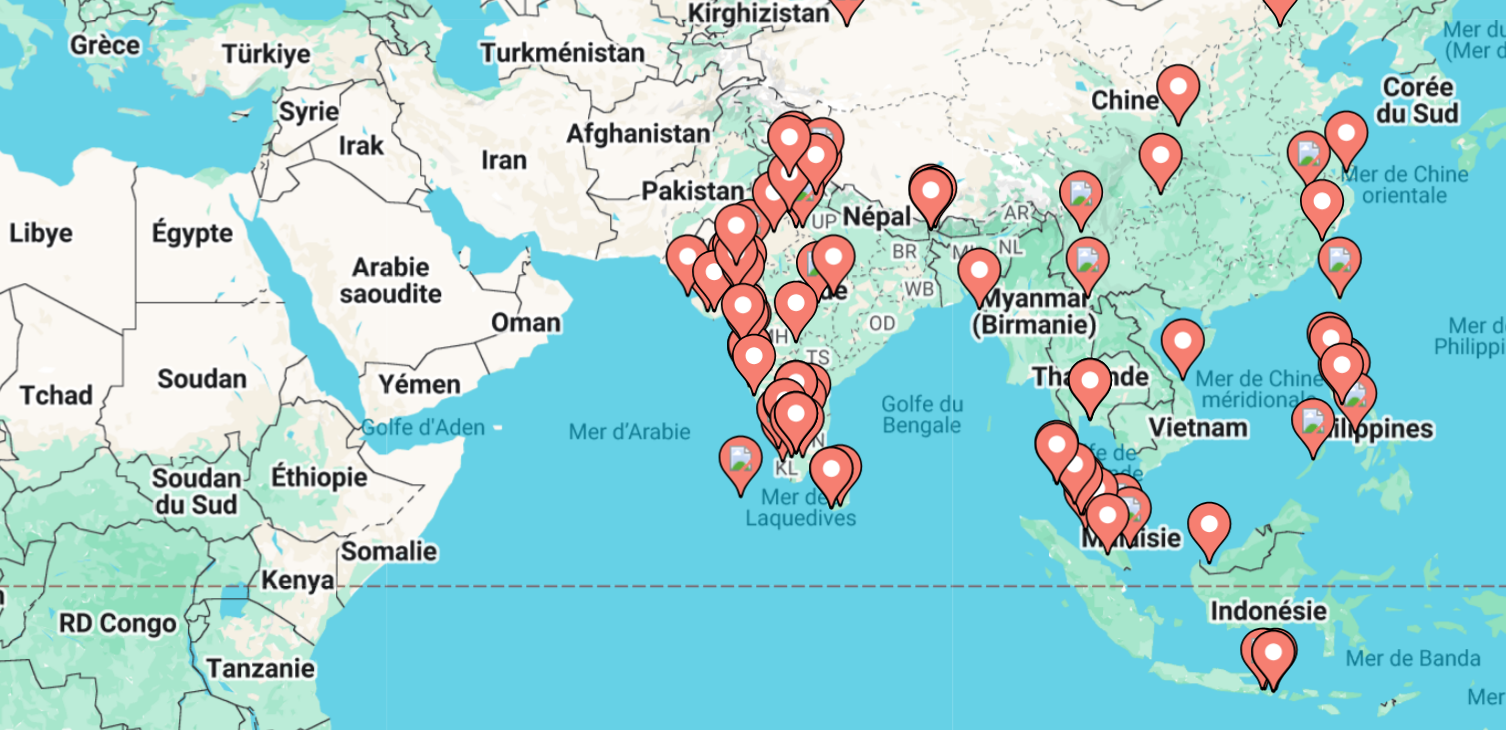 click 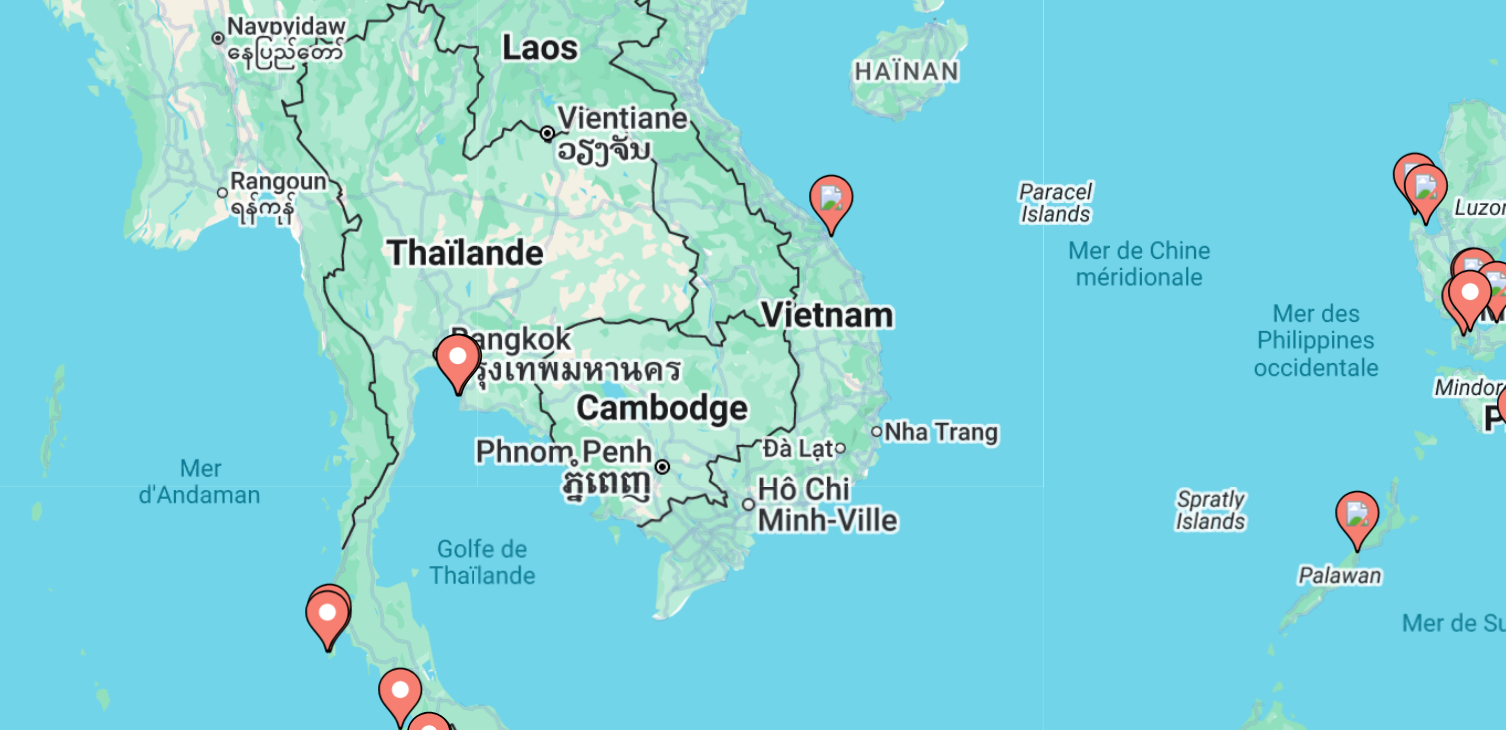 drag, startPoint x: 1112, startPoint y: 514, endPoint x: 1282, endPoint y: 561, distance: 176.37744 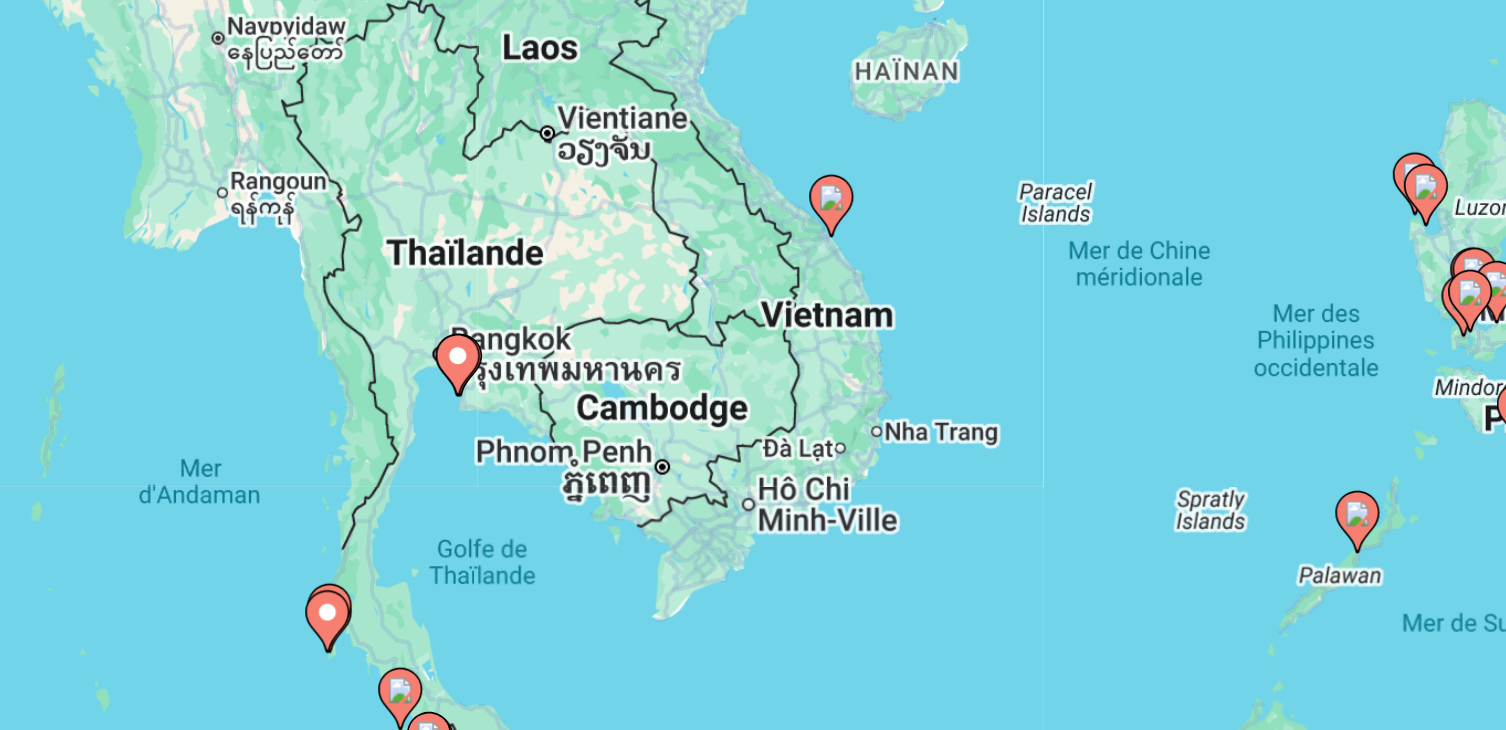 click on "Pour naviguer, appuyez sur les touches fléchées. Pour activer le glissement avec le clavier, appuyez sur Alt+Entrée. Une fois ce mode activé, utilisez les touches fléchées pour déplacer le repère. Pour valider le déplacement, appuyez sur Entrée. Pour annuler, appuyez sur Échap." at bounding box center [753, 440] 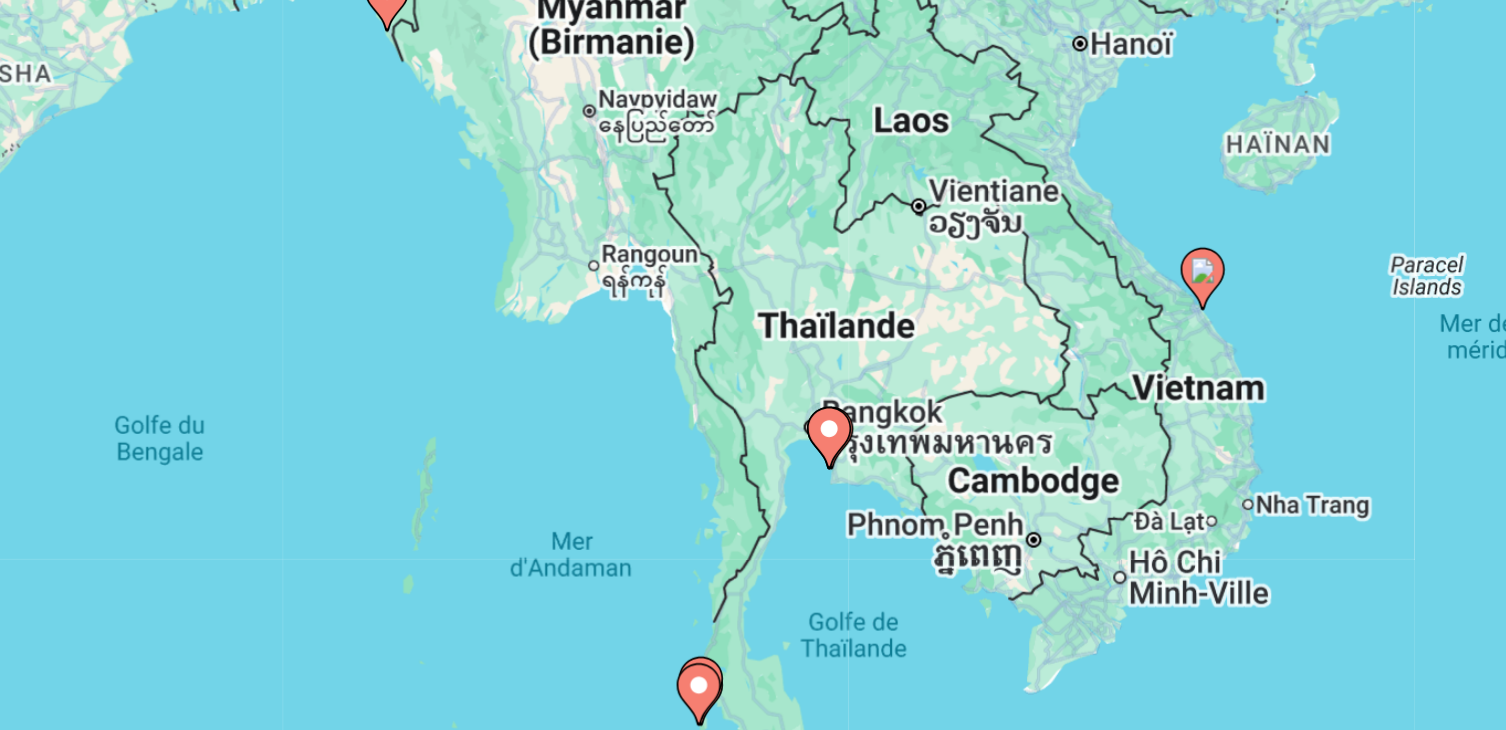drag, startPoint x: 940, startPoint y: 522, endPoint x: 1111, endPoint y: 553, distance: 173.78723 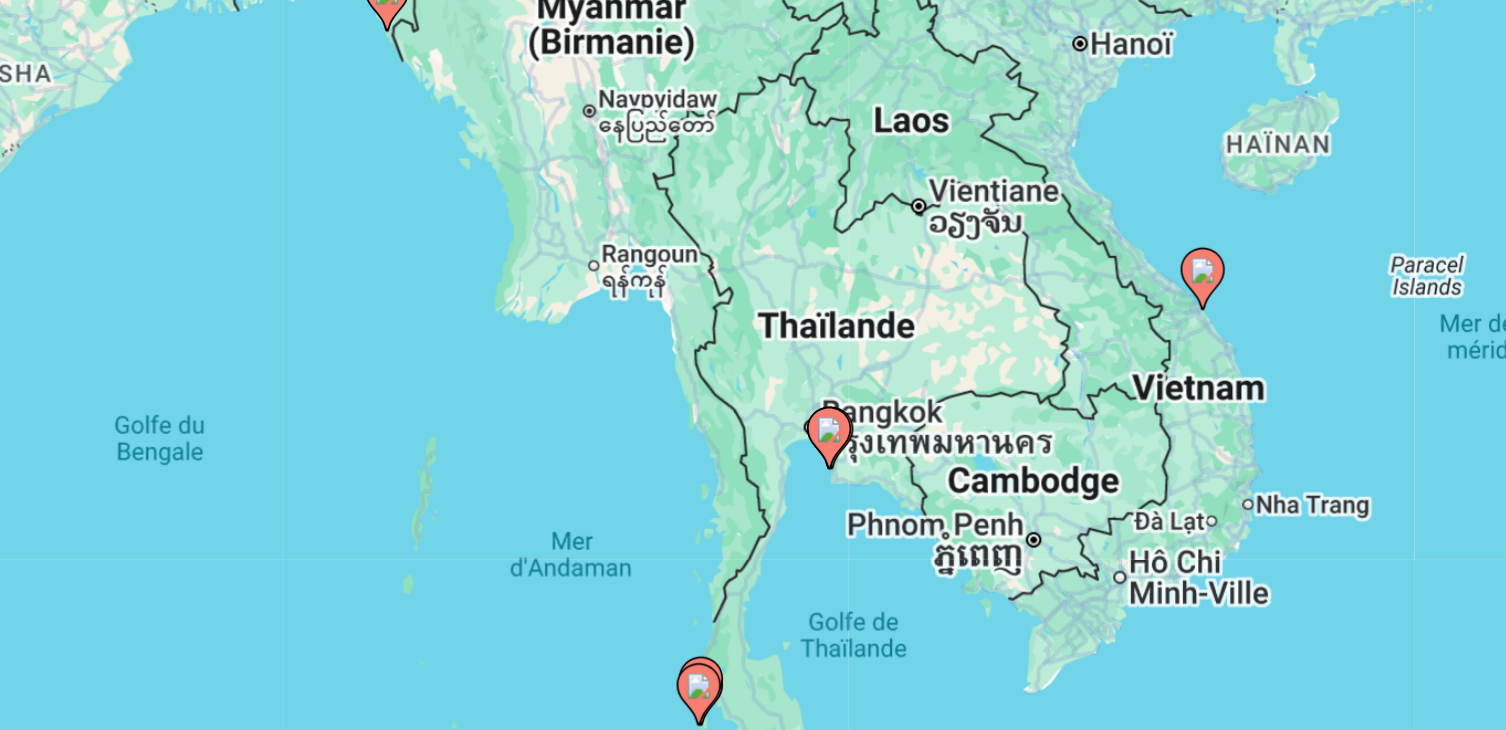 click 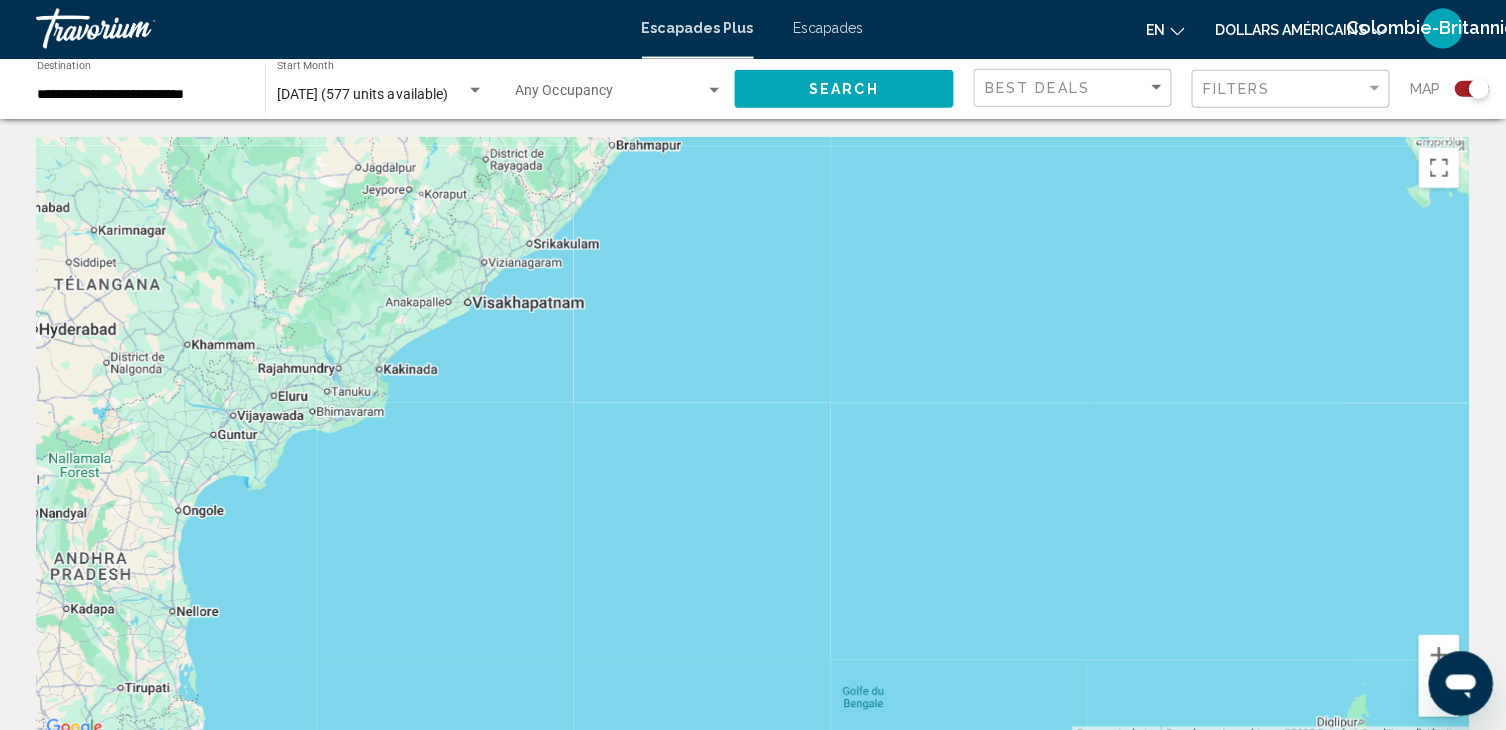 scroll, scrollTop: 1, scrollLeft: 0, axis: vertical 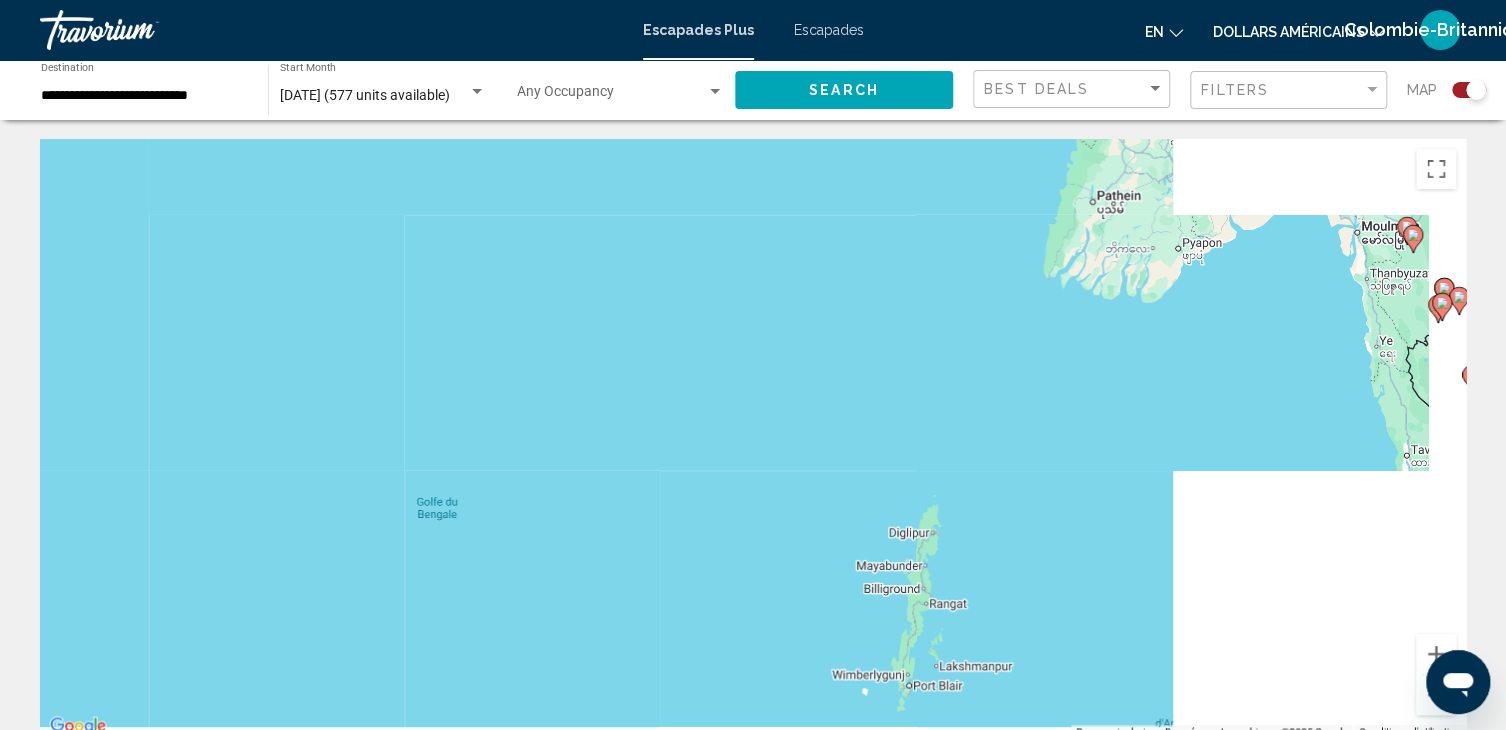 drag, startPoint x: 1096, startPoint y: 480, endPoint x: 662, endPoint y: 296, distance: 471.39368 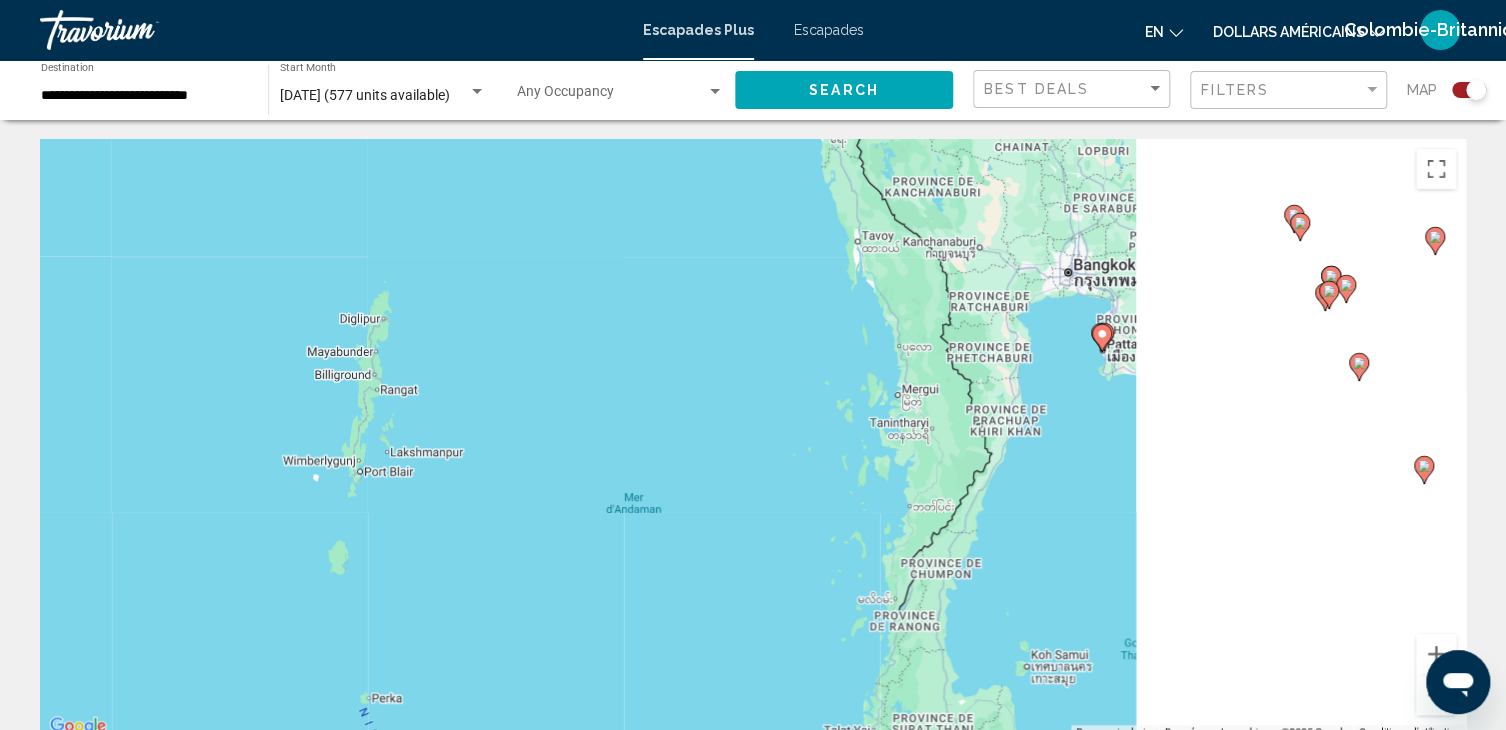 drag, startPoint x: 1093, startPoint y: 458, endPoint x: 515, endPoint y: 235, distance: 619.5264 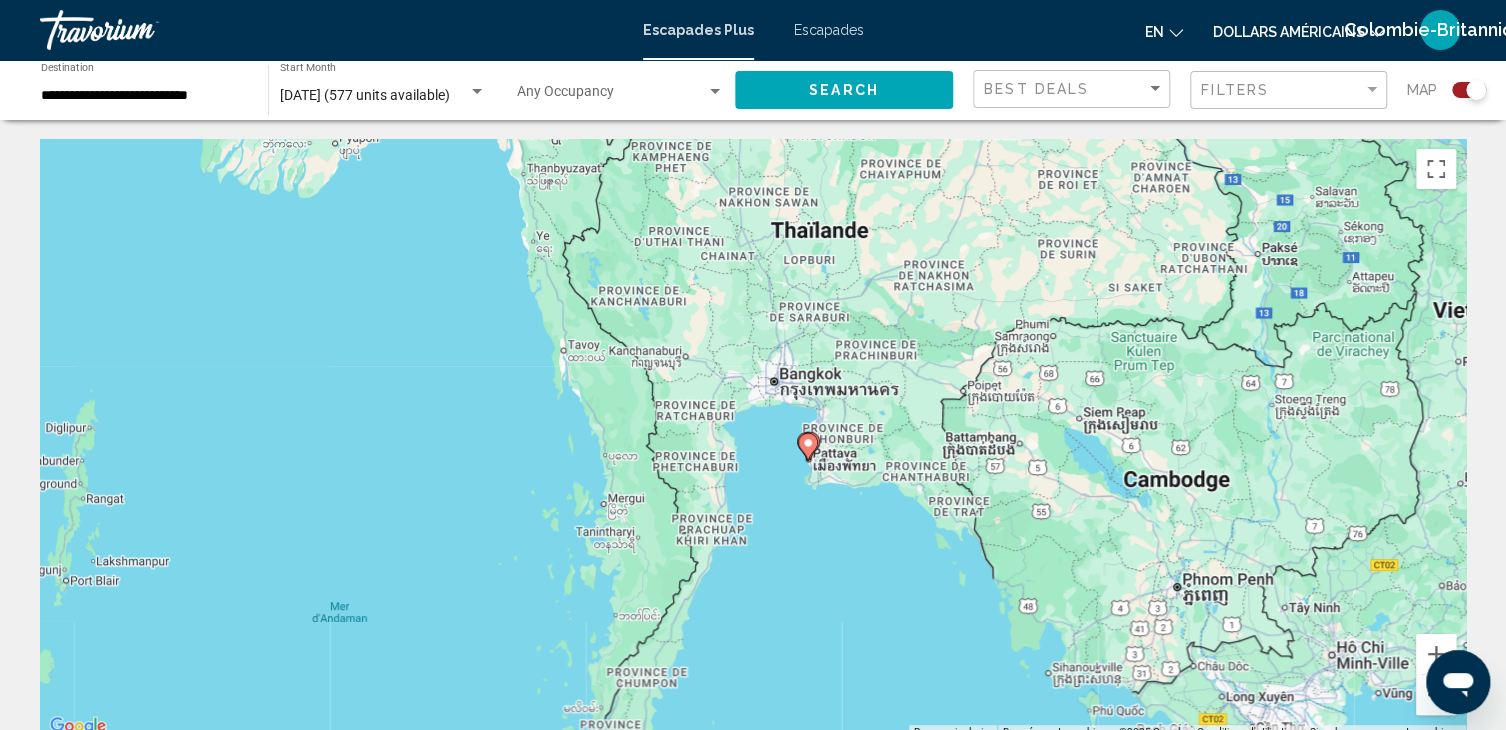 drag, startPoint x: 980, startPoint y: 400, endPoint x: 743, endPoint y: 629, distance: 329.5603 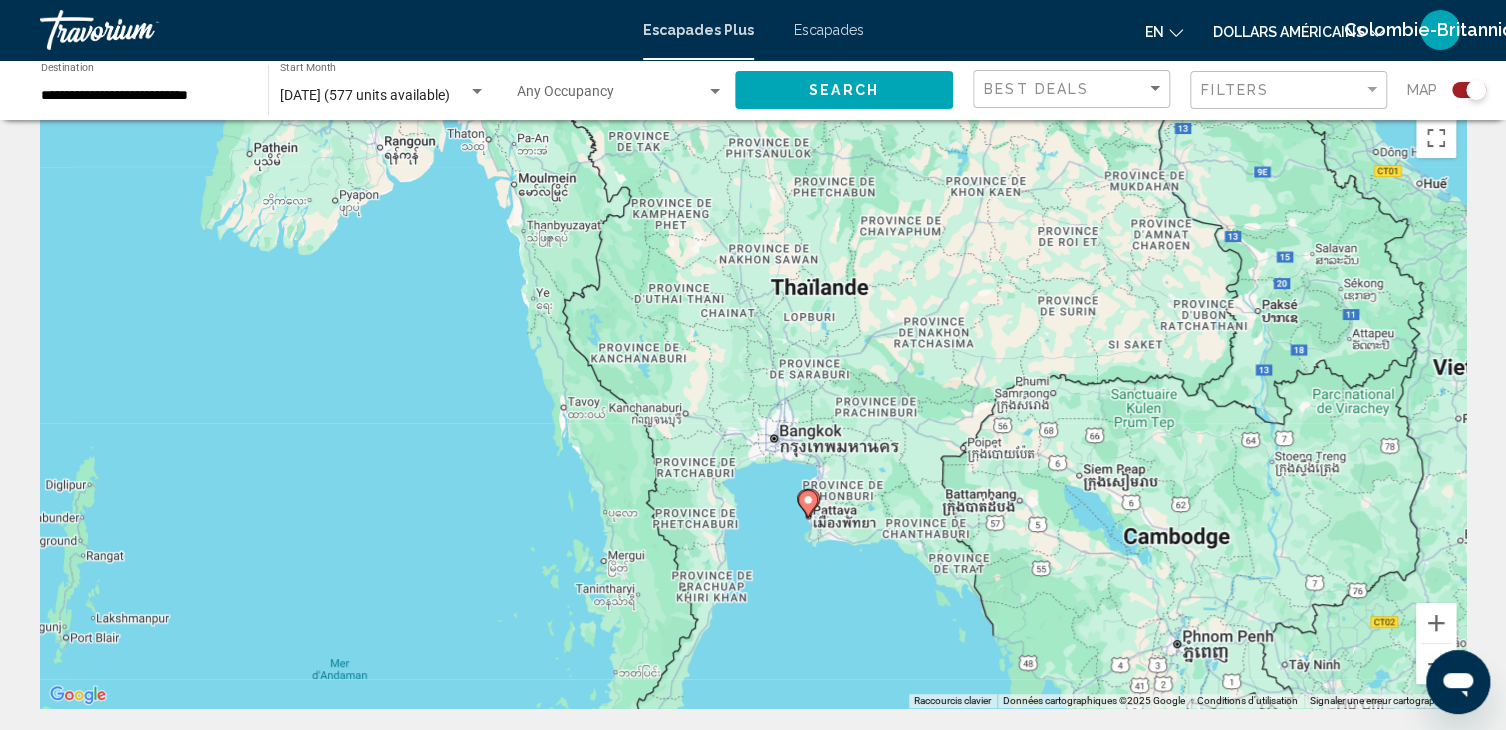 scroll, scrollTop: 0, scrollLeft: 0, axis: both 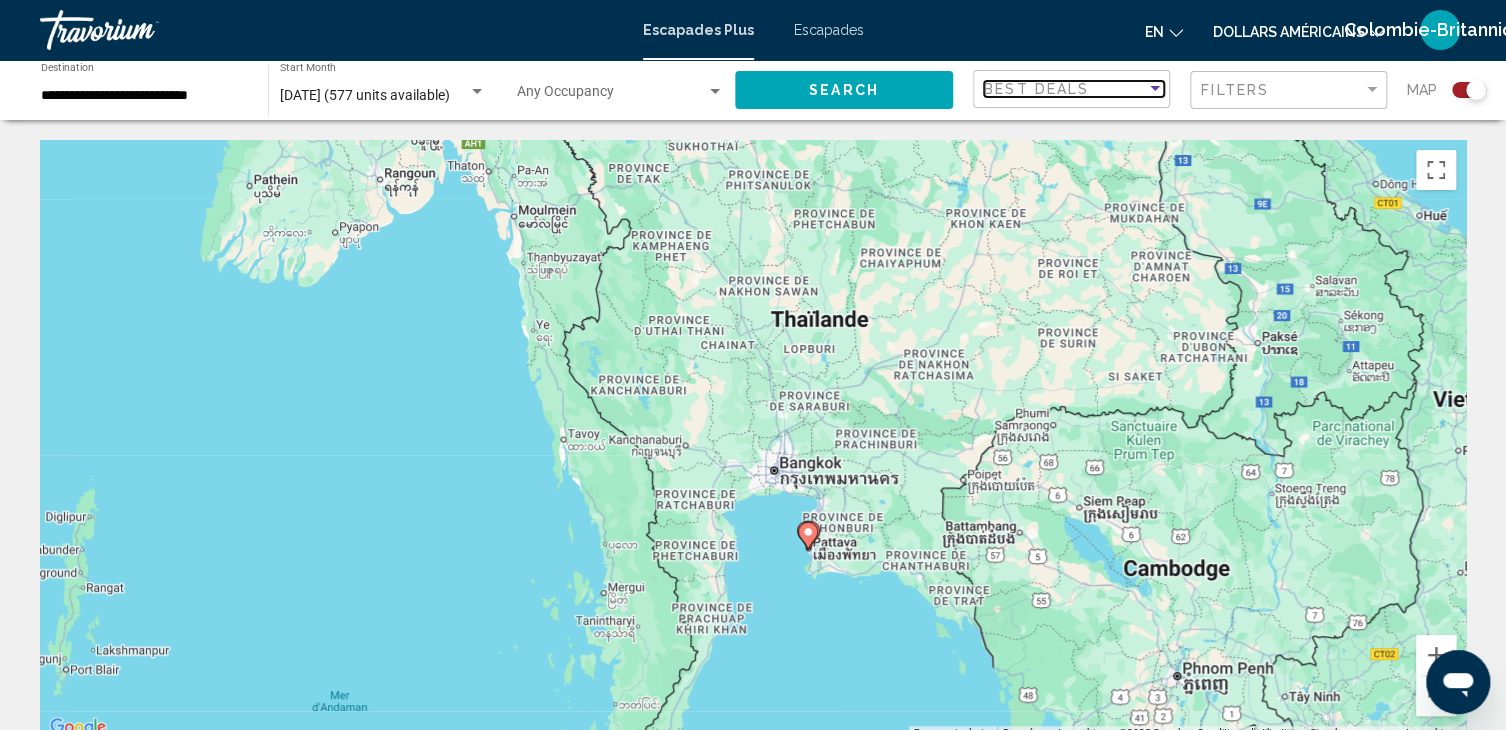 click on "Best Deals" at bounding box center [1065, 89] 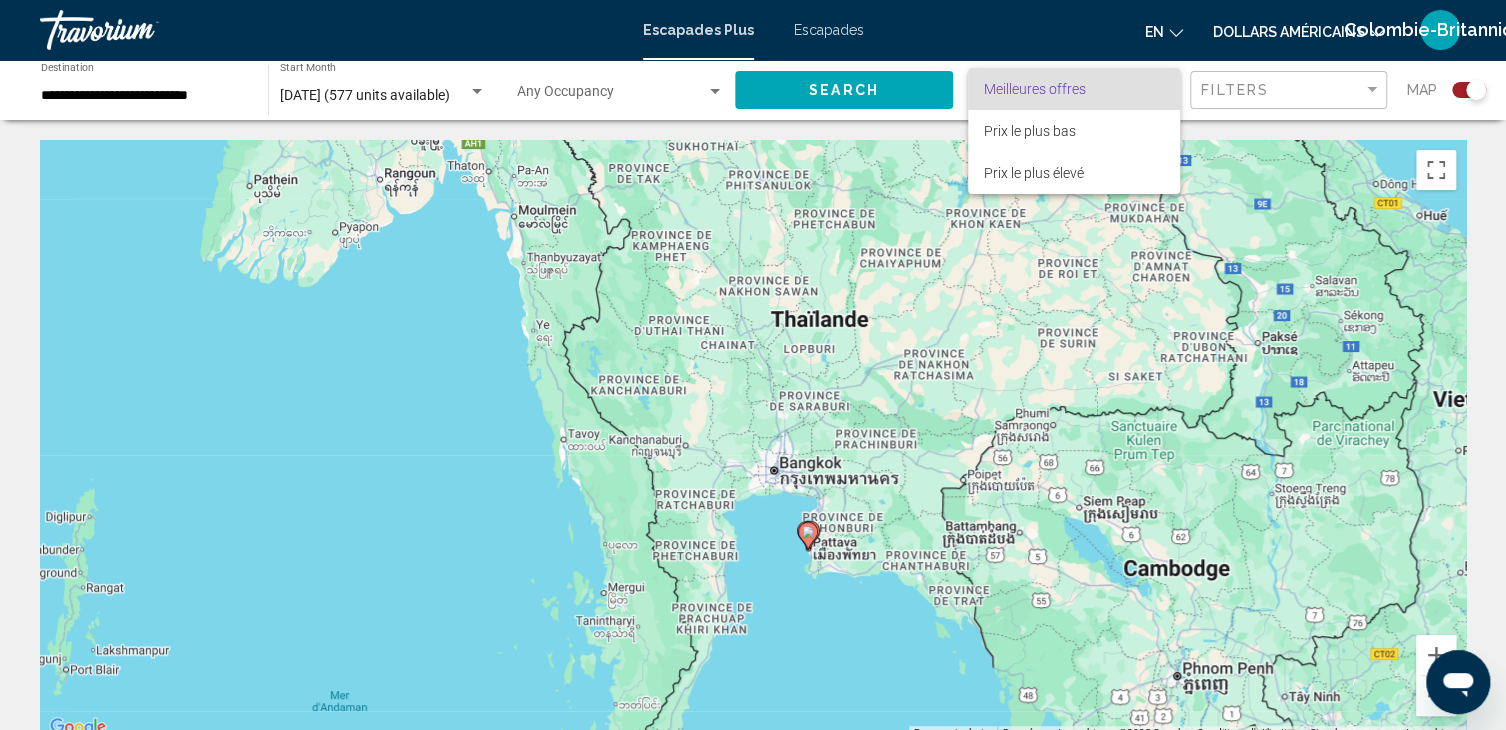 click at bounding box center (753, 365) 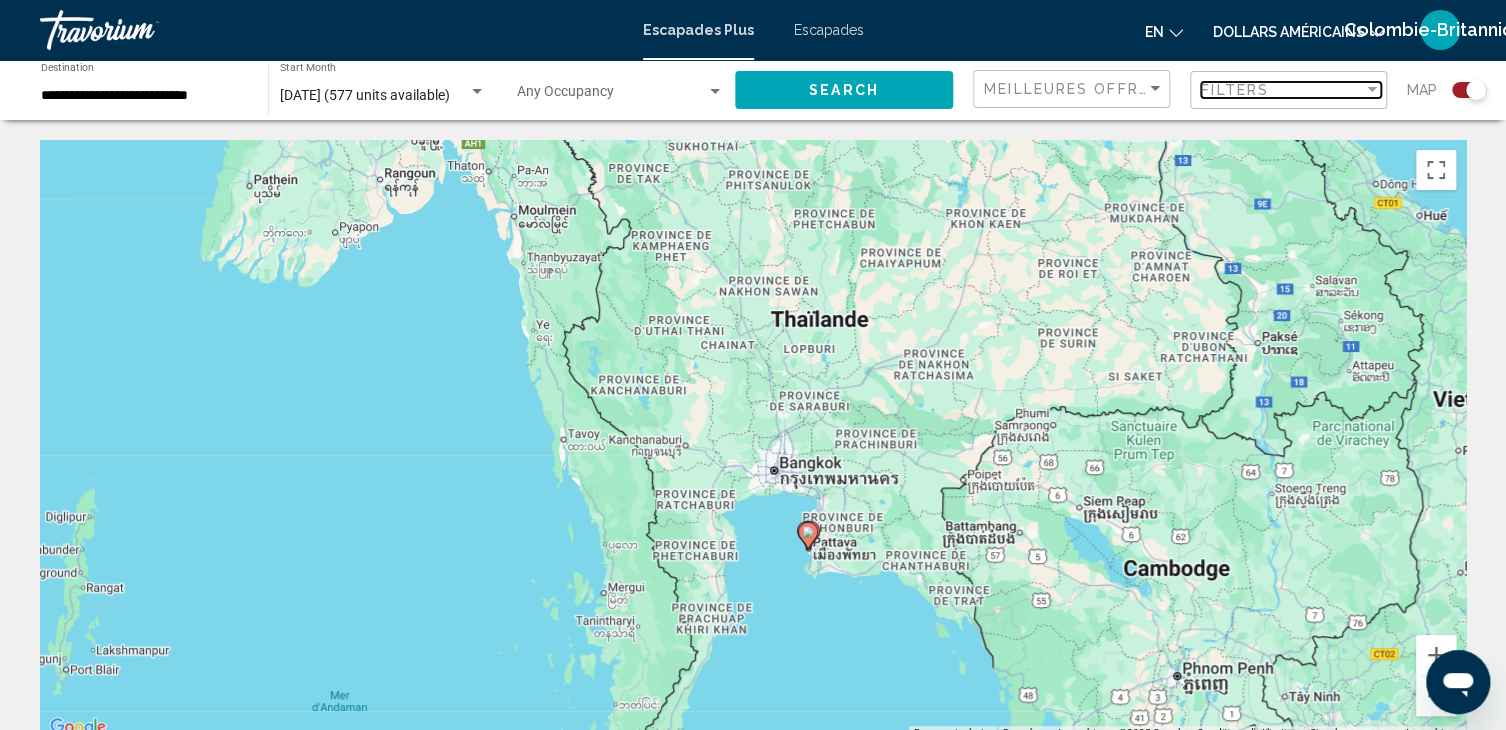 click on "Filters" at bounding box center [1235, 90] 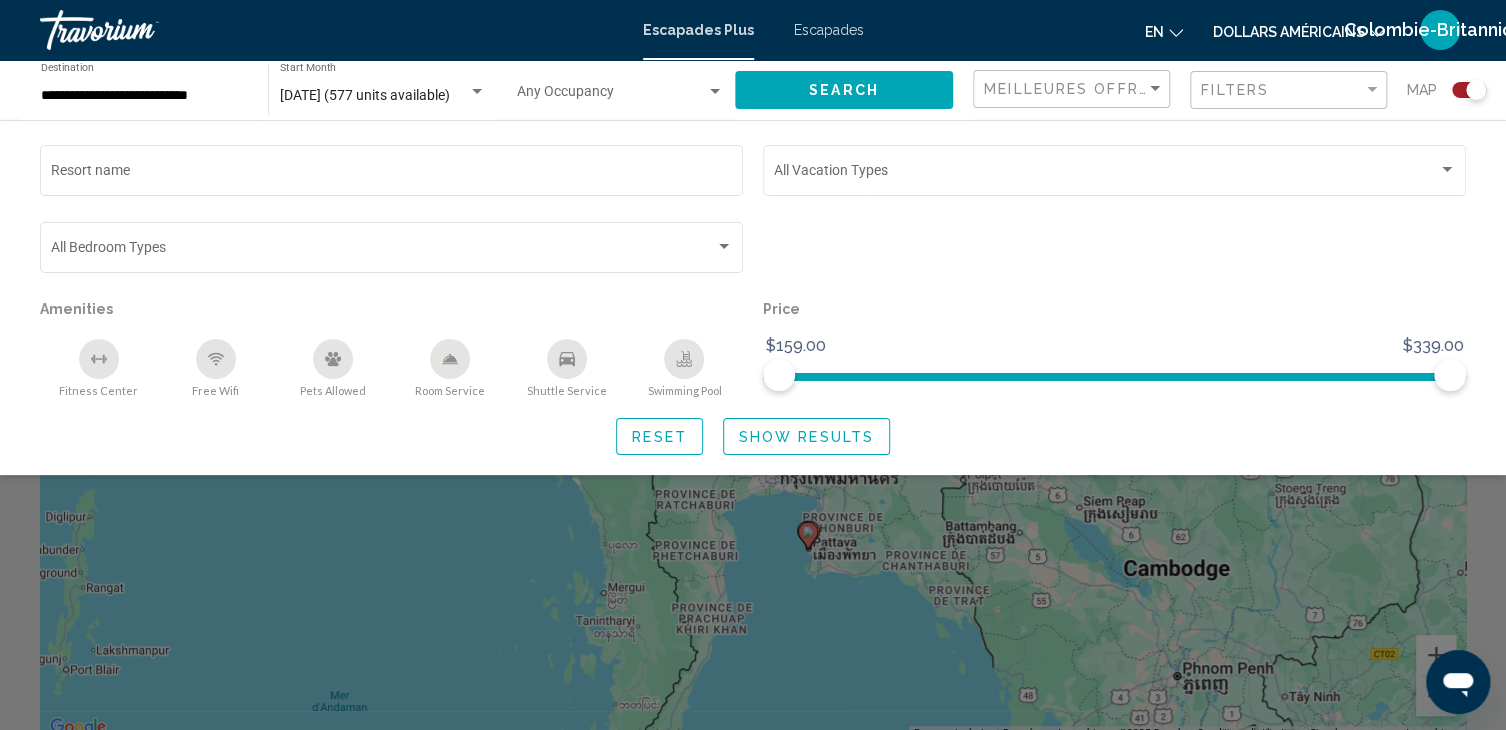click 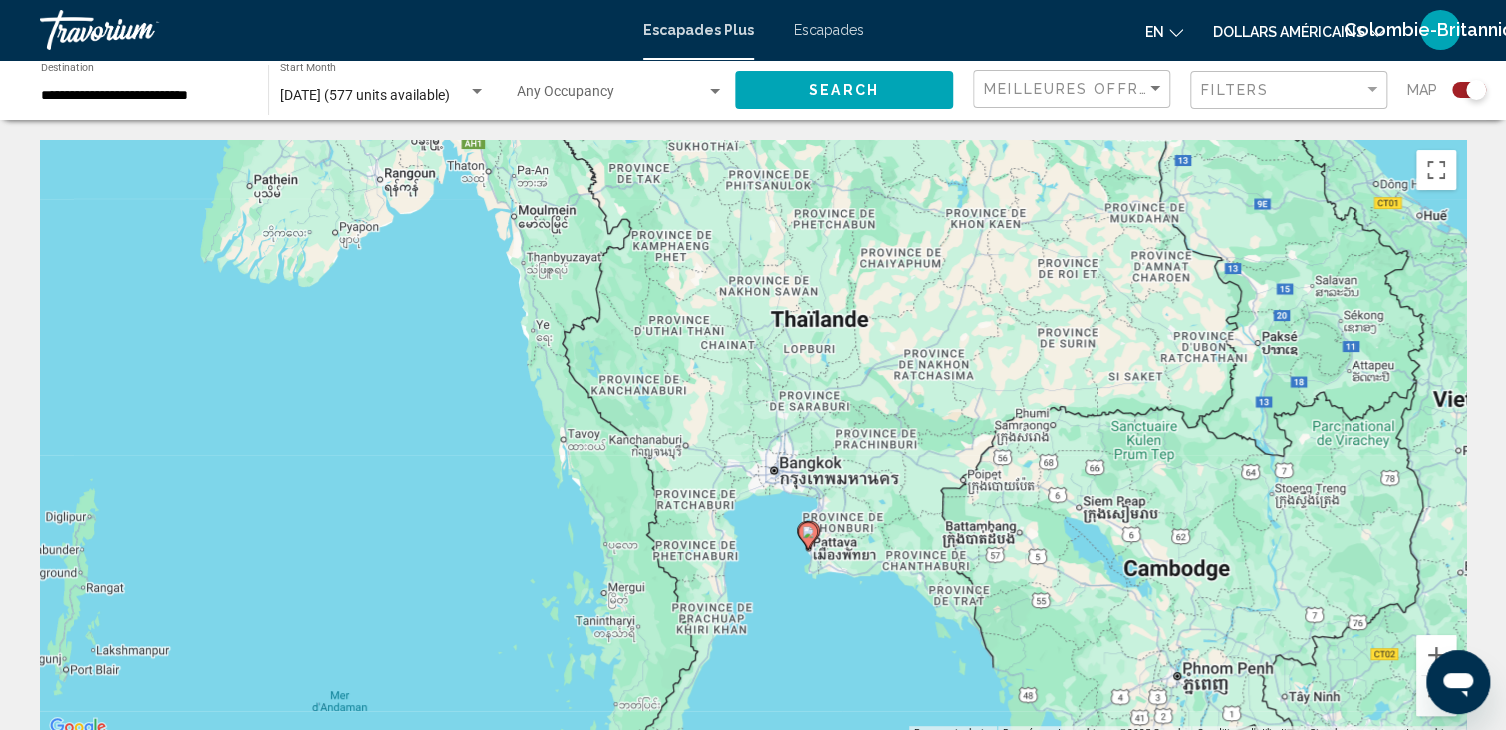 click 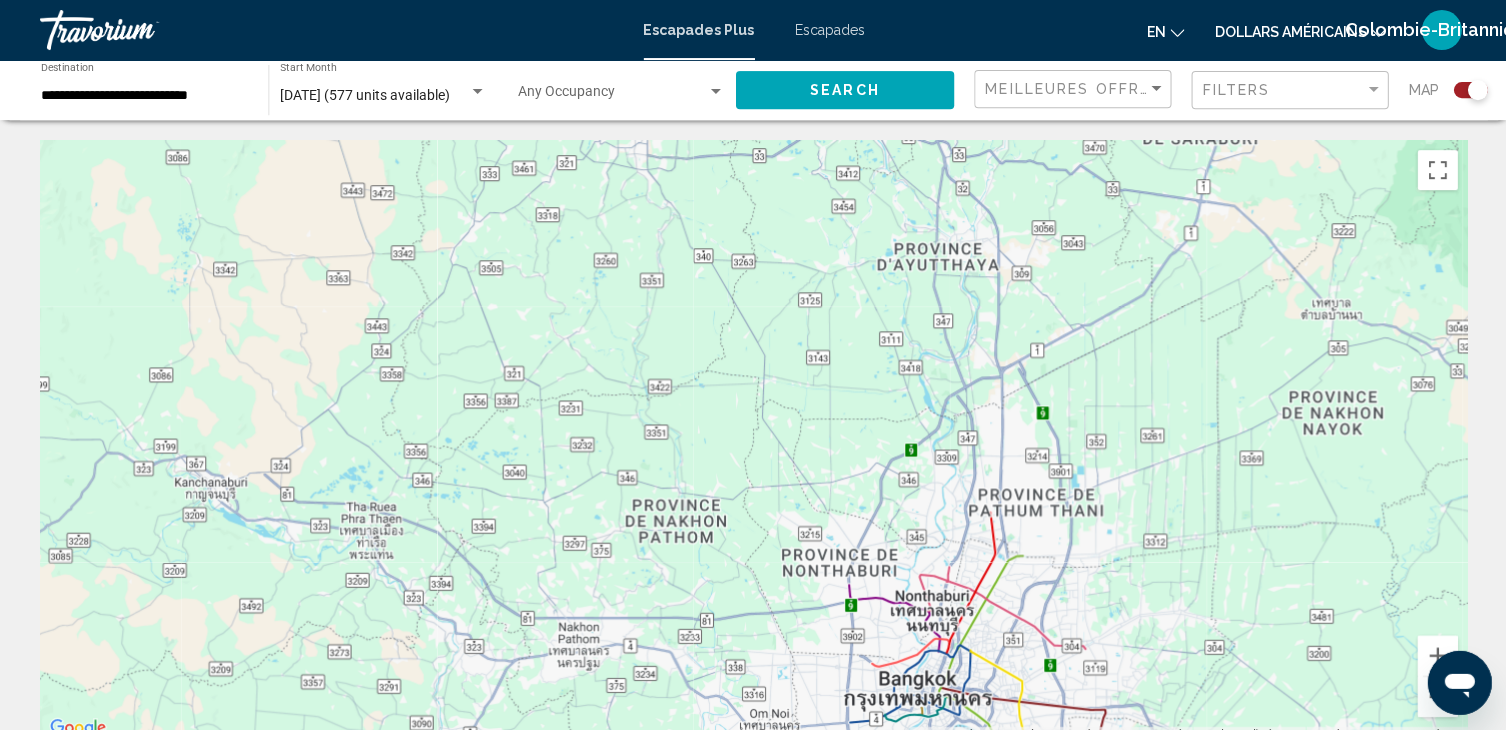 scroll, scrollTop: 0, scrollLeft: 0, axis: both 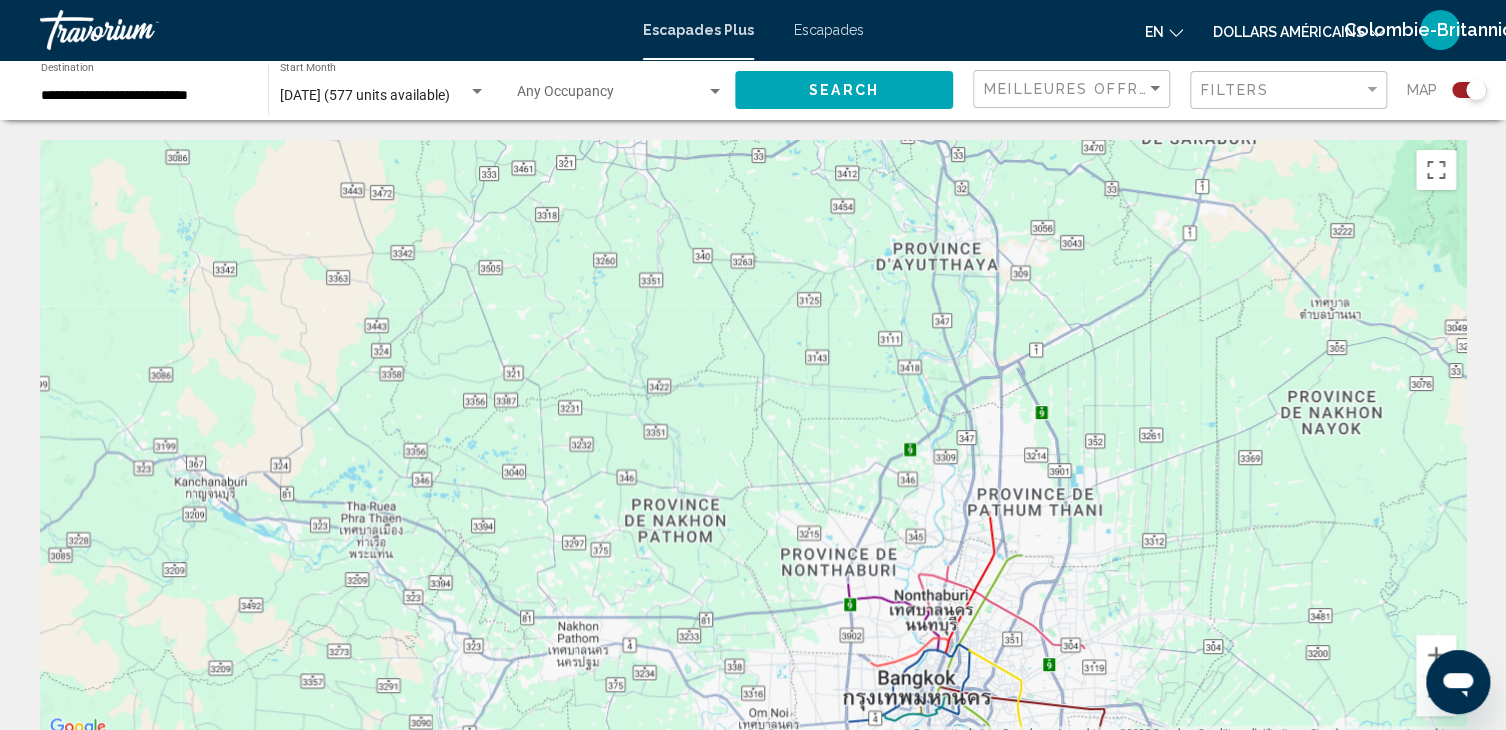 click on "Pour naviguer, appuyez sur les touches fléchées. Pour activer le glissement avec le clavier, appuyez sur Alt+Entrée. Une fois ce mode activé, utilisez les touches fléchées pour déplacer le repère. Pour valider le déplacement, appuyez sur Entrée. Pour annuler, appuyez sur Échap." at bounding box center [753, 440] 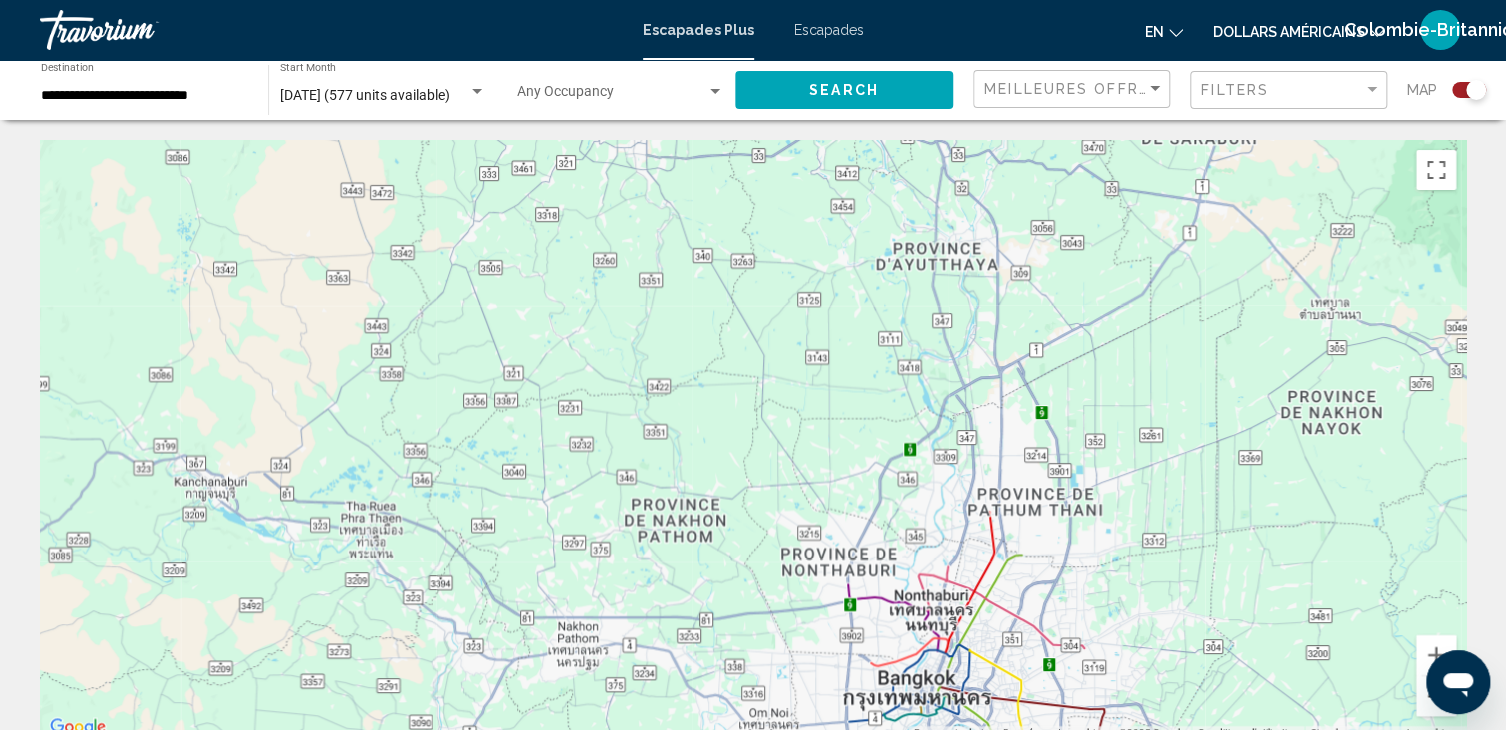 click at bounding box center (1436, 696) 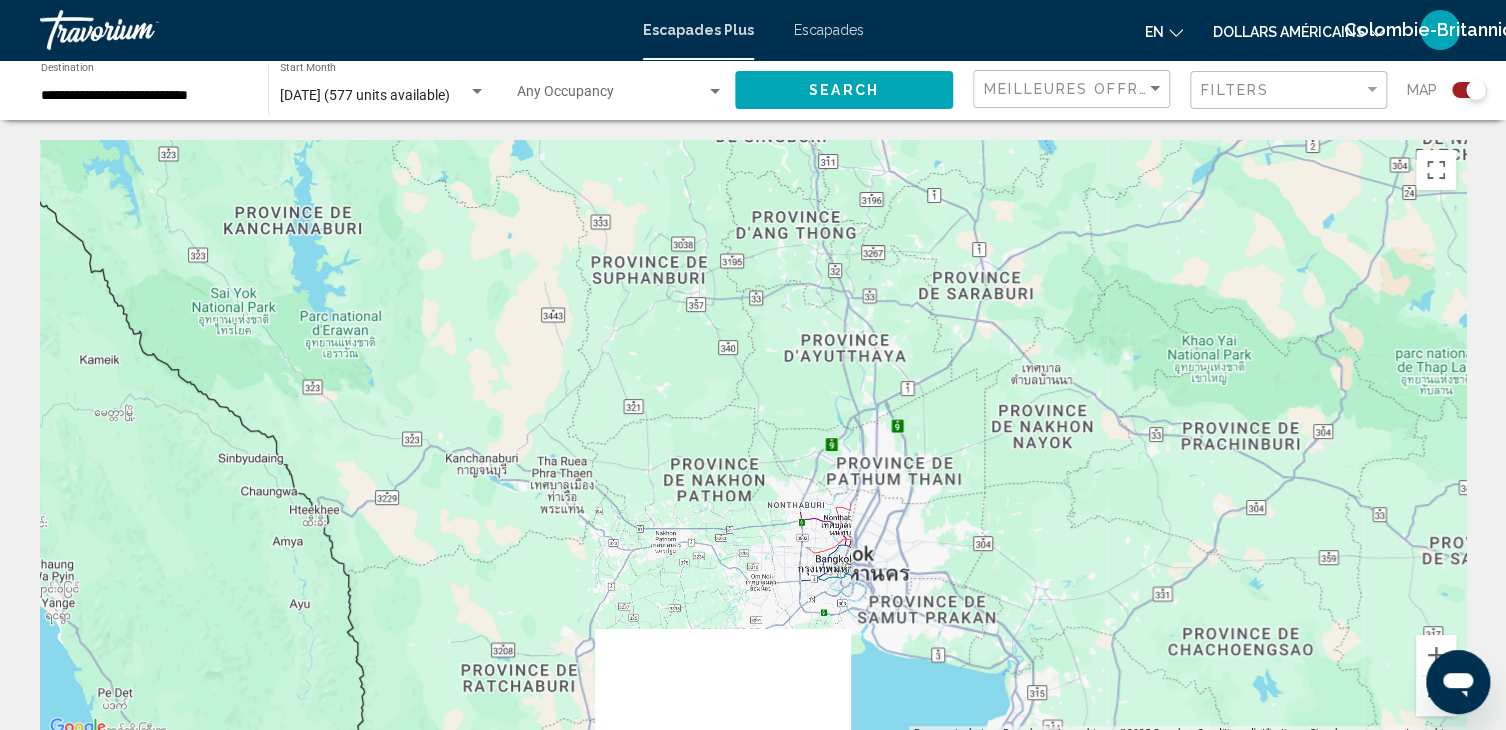 click at bounding box center (1436, 696) 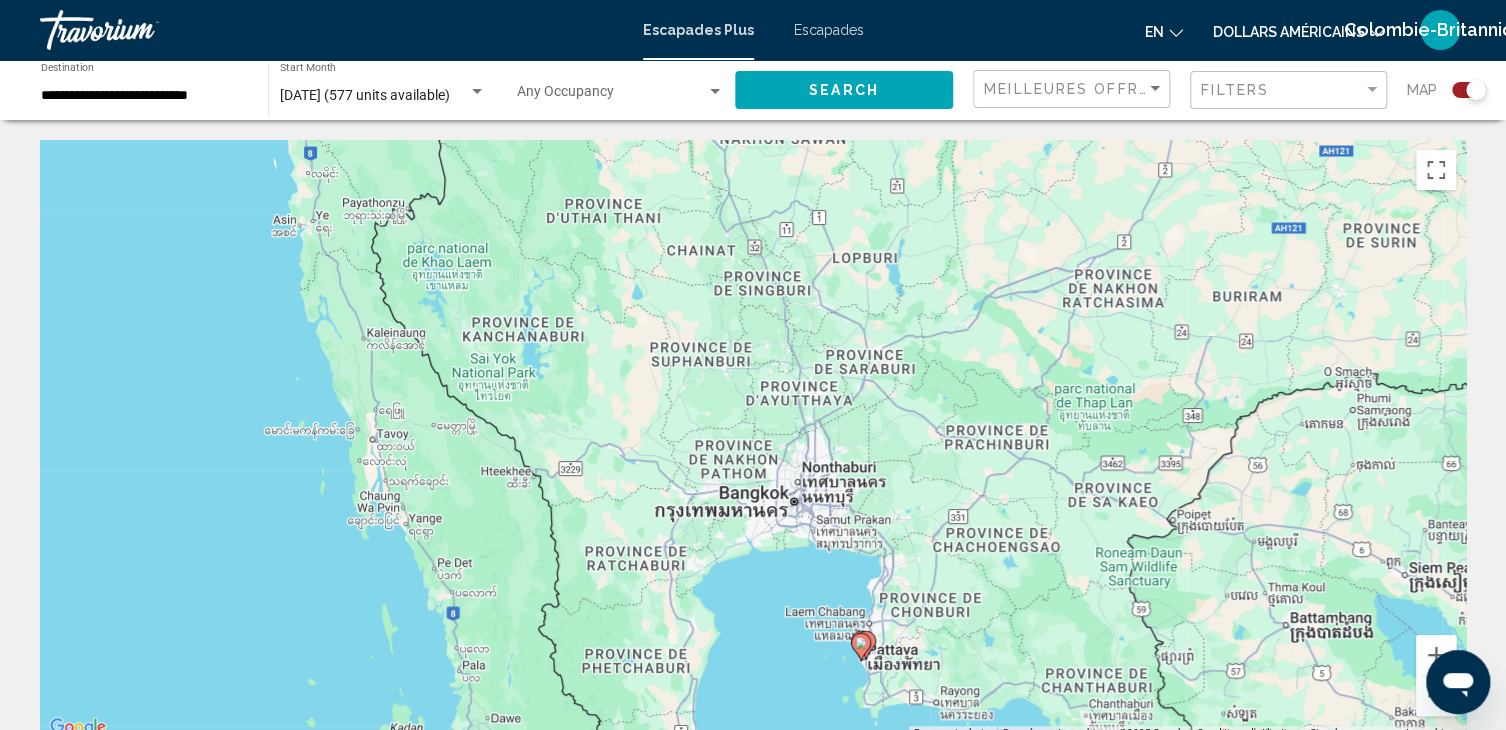 click on "**********" at bounding box center (144, 96) 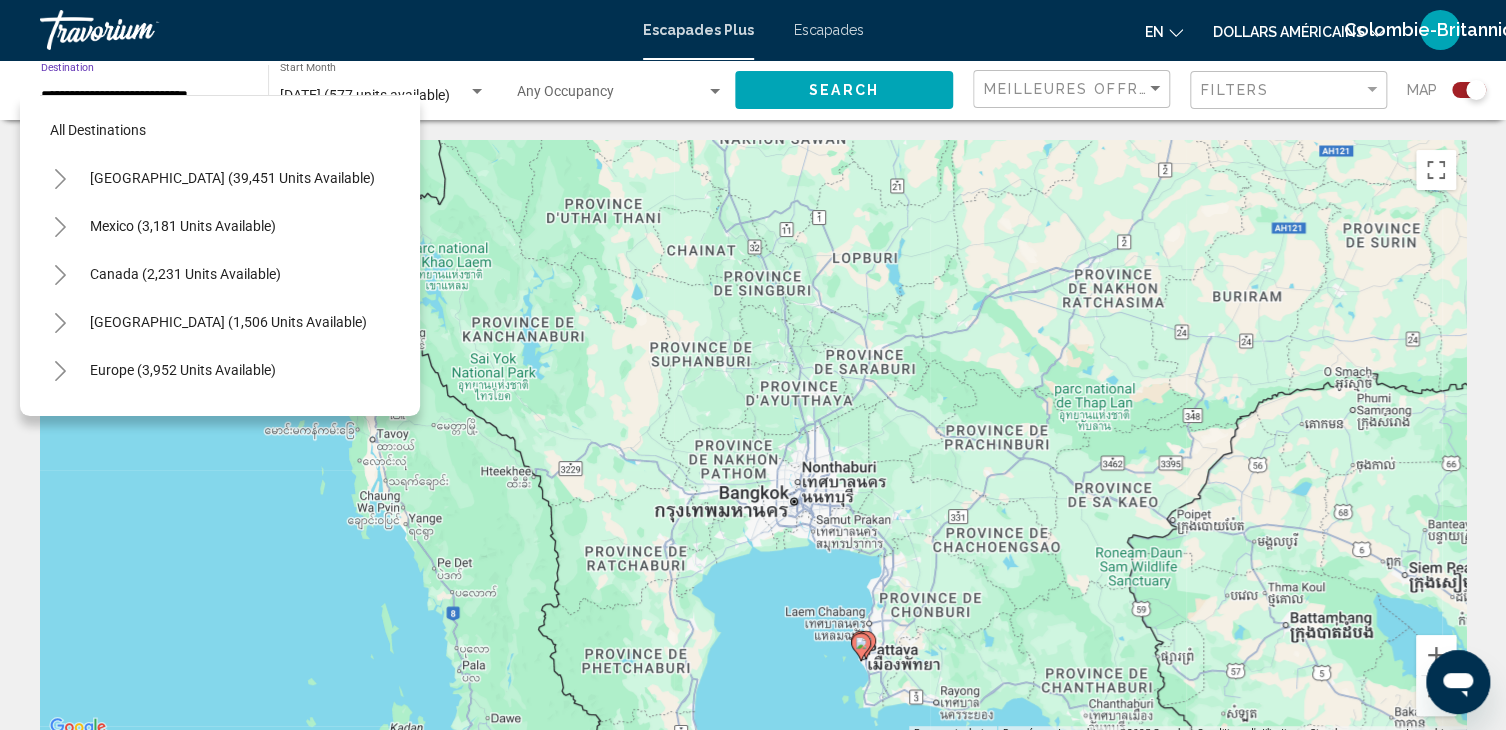 scroll, scrollTop: 799, scrollLeft: 0, axis: vertical 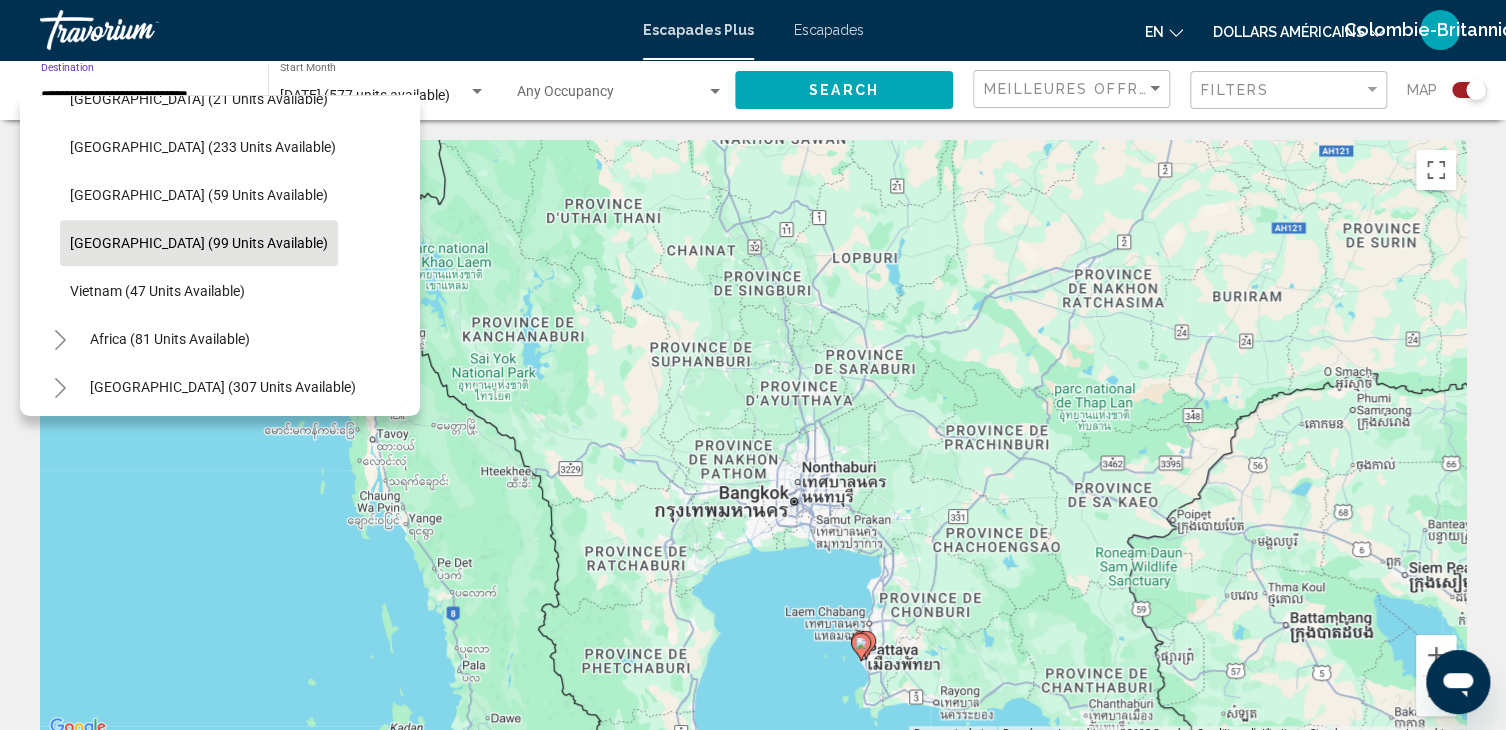 click on "[GEOGRAPHIC_DATA] (99 units available)" 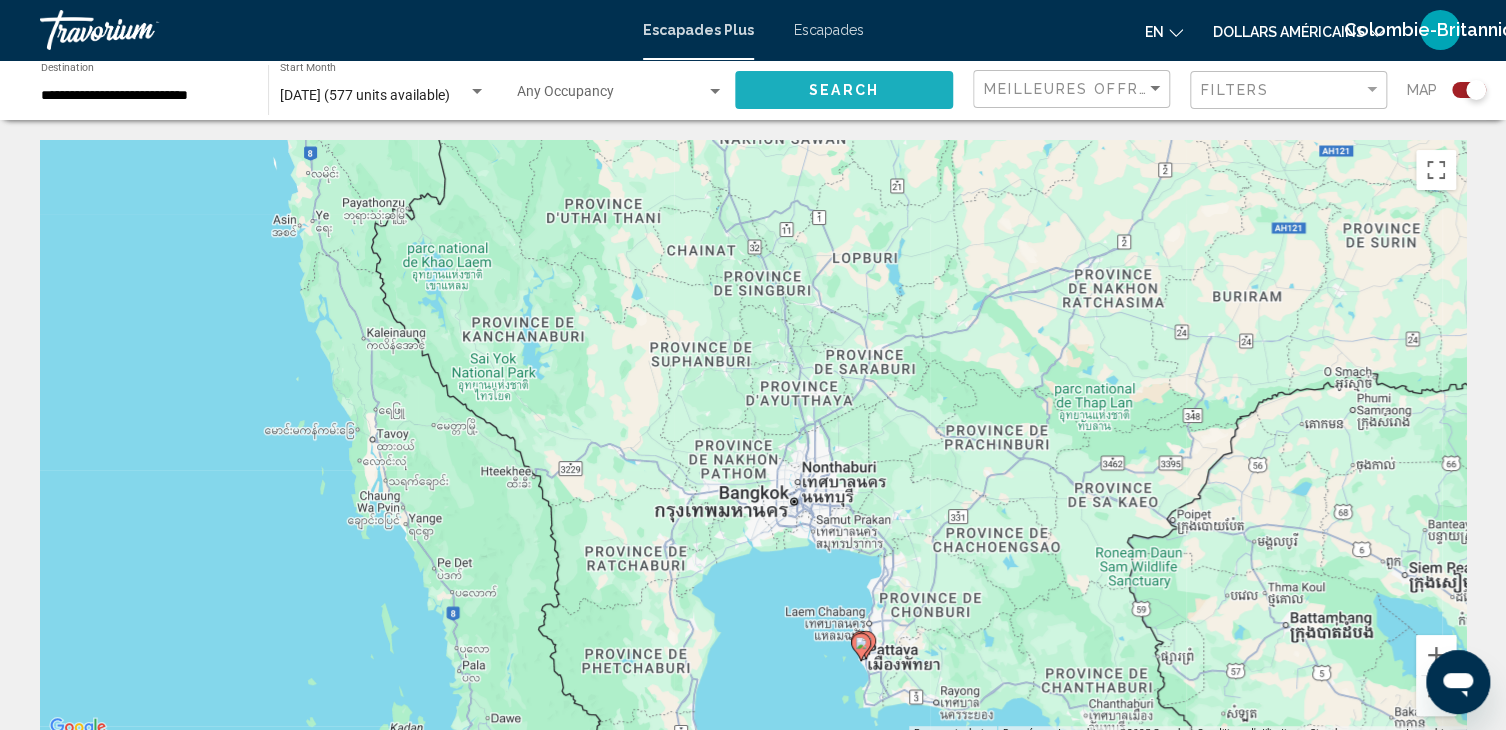 click on "Search" 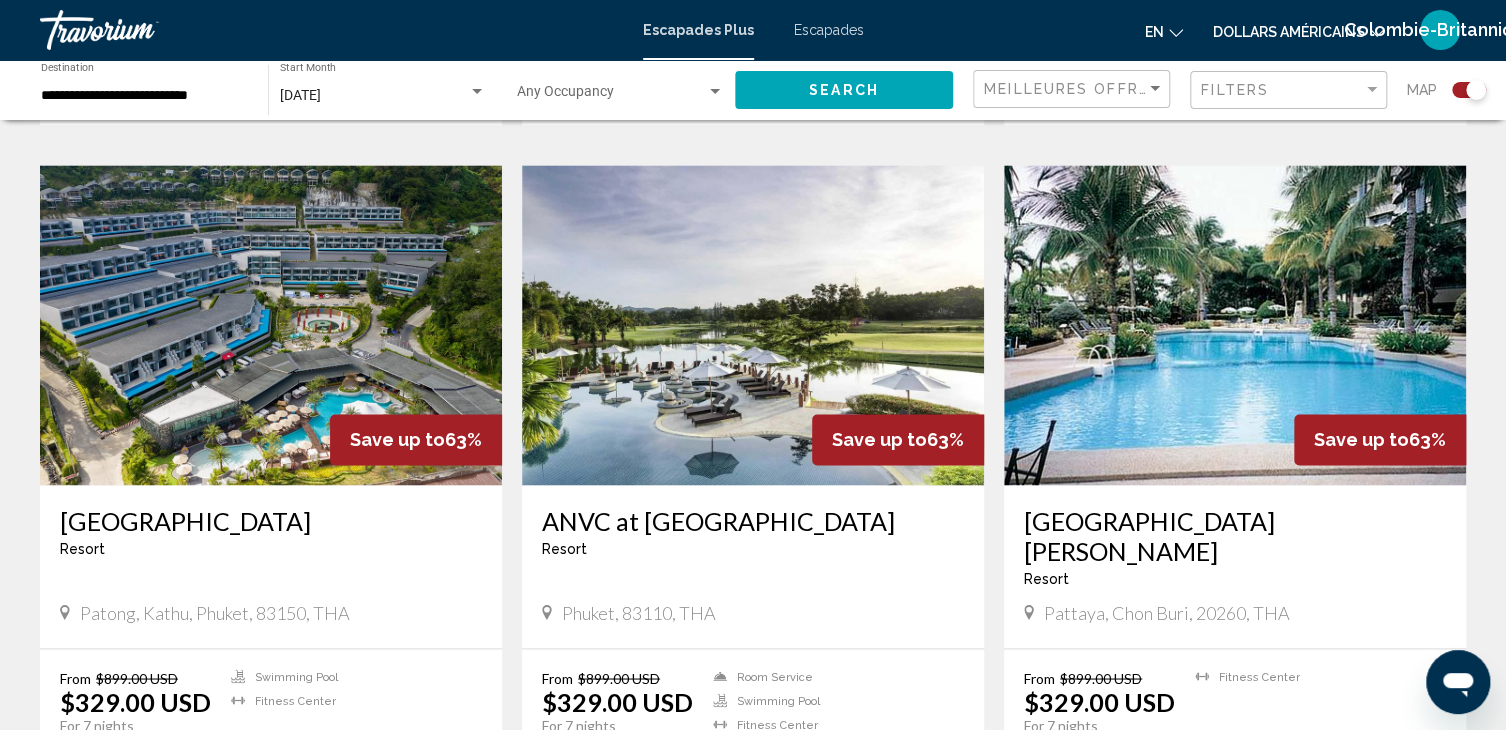 scroll, scrollTop: 1358, scrollLeft: 0, axis: vertical 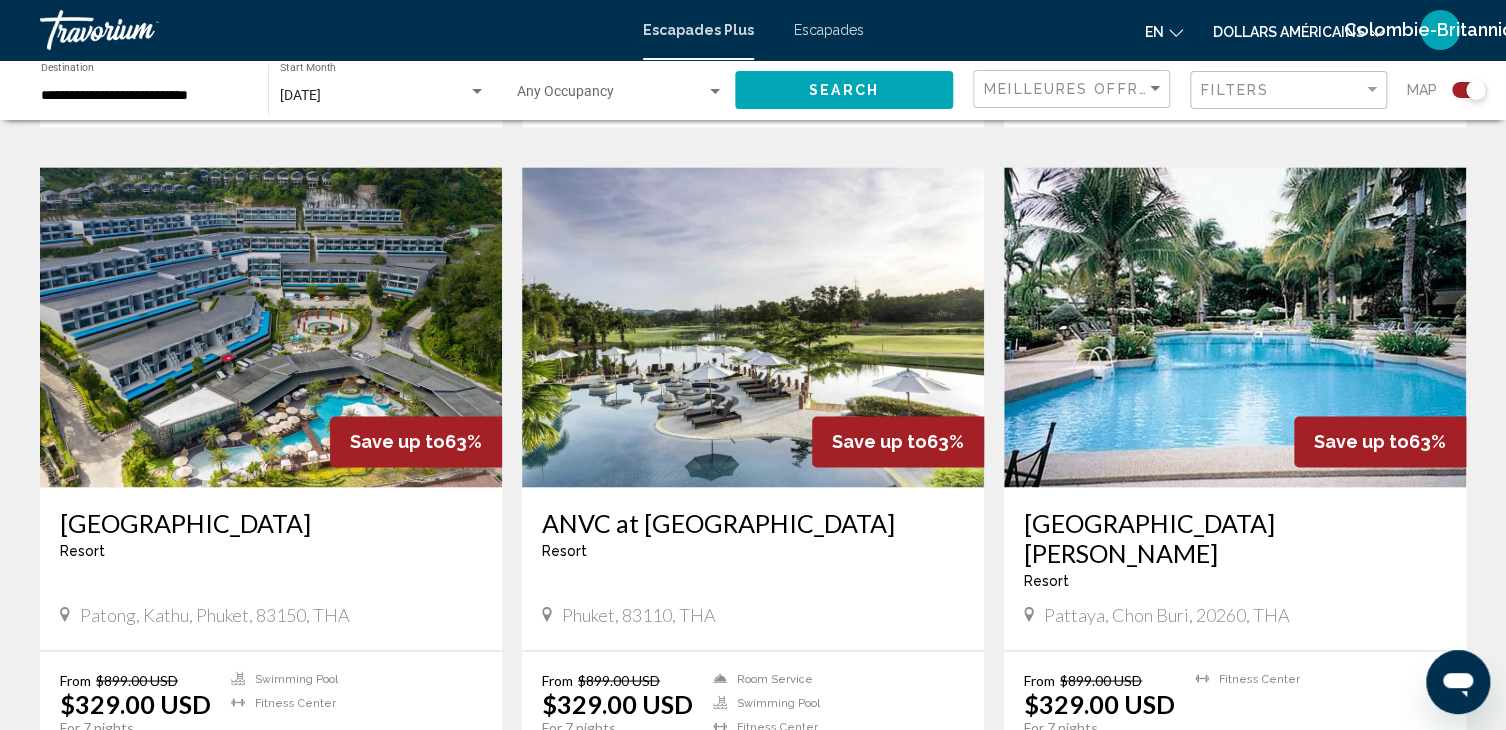 click on "ANVC at [GEOGRAPHIC_DATA]" at bounding box center (753, 522) 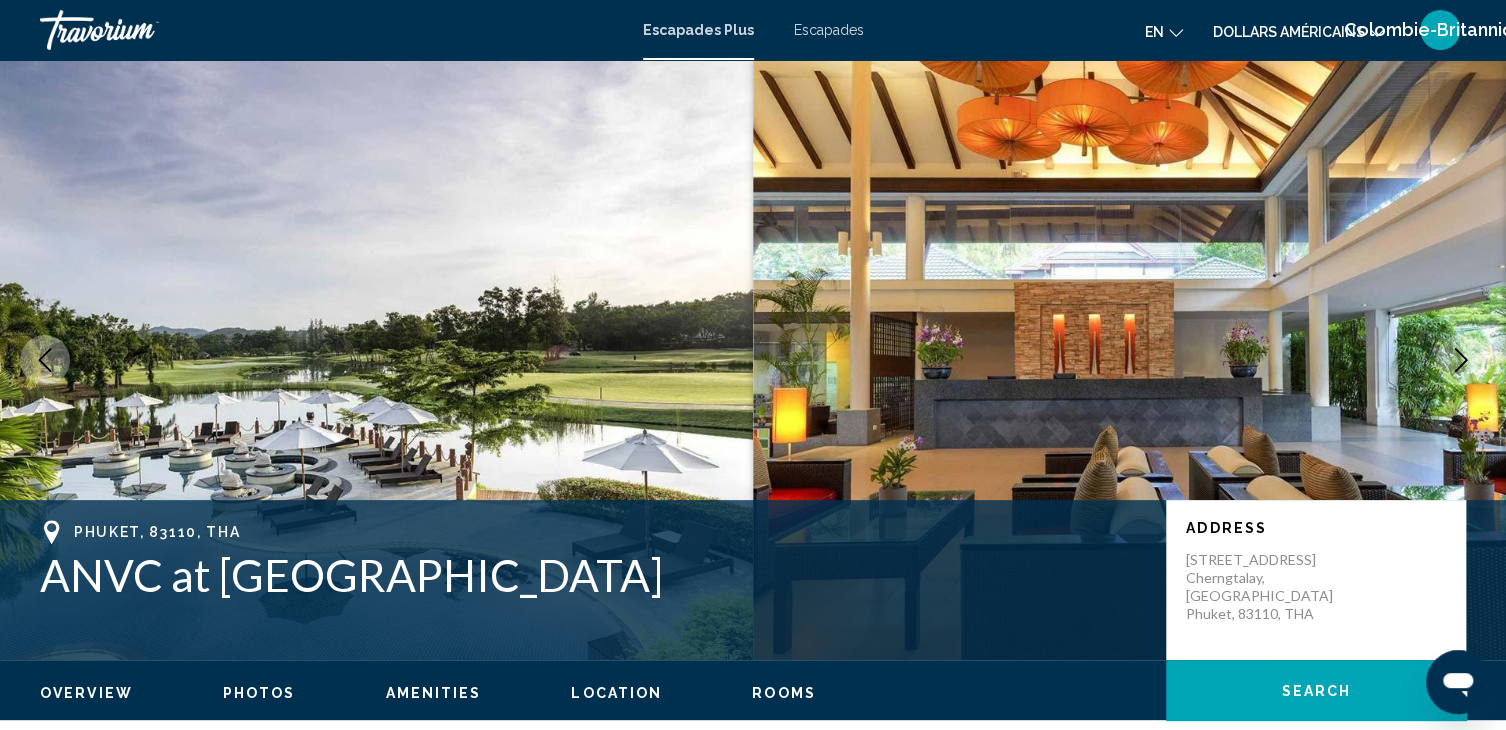 scroll, scrollTop: 2078, scrollLeft: 0, axis: vertical 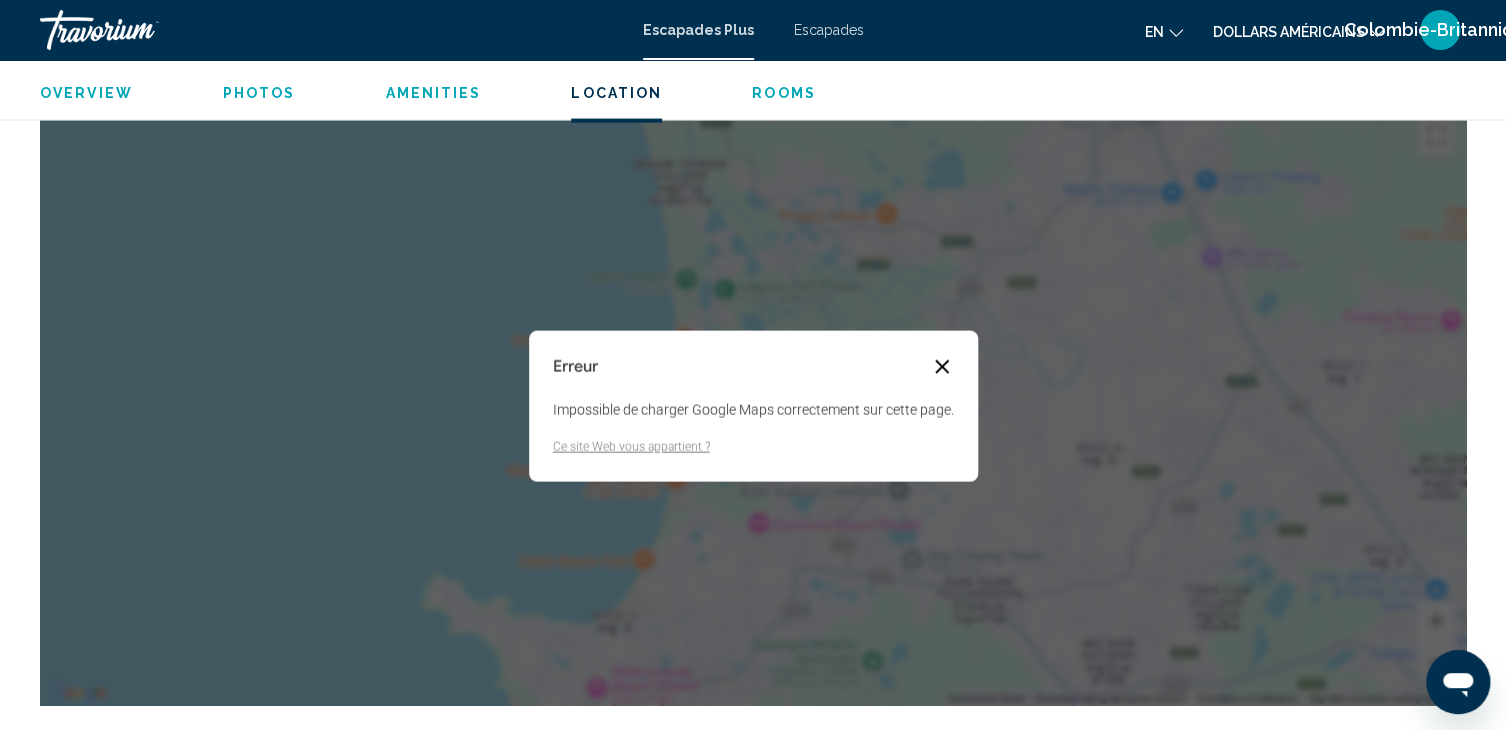 click at bounding box center [942, 367] 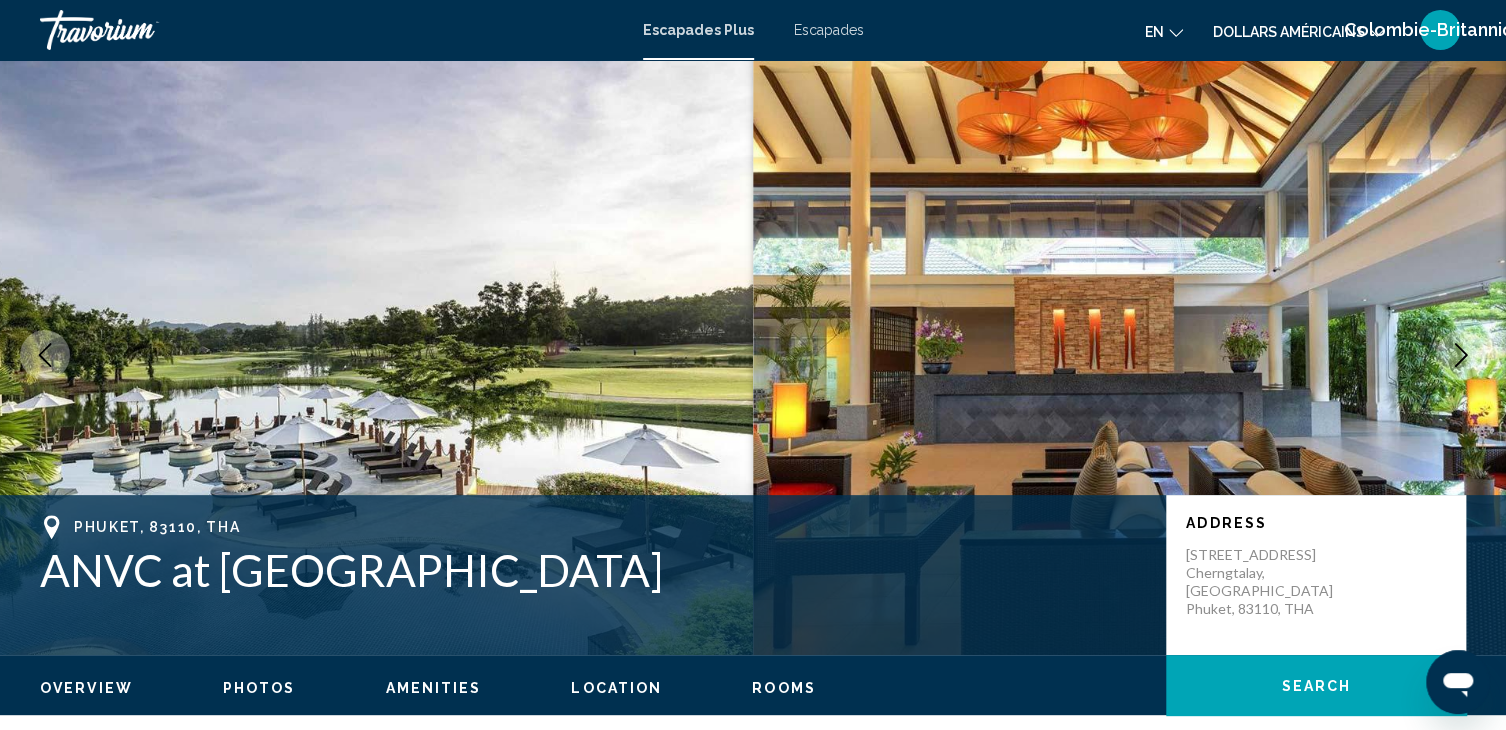 scroll, scrollTop: 0, scrollLeft: 0, axis: both 